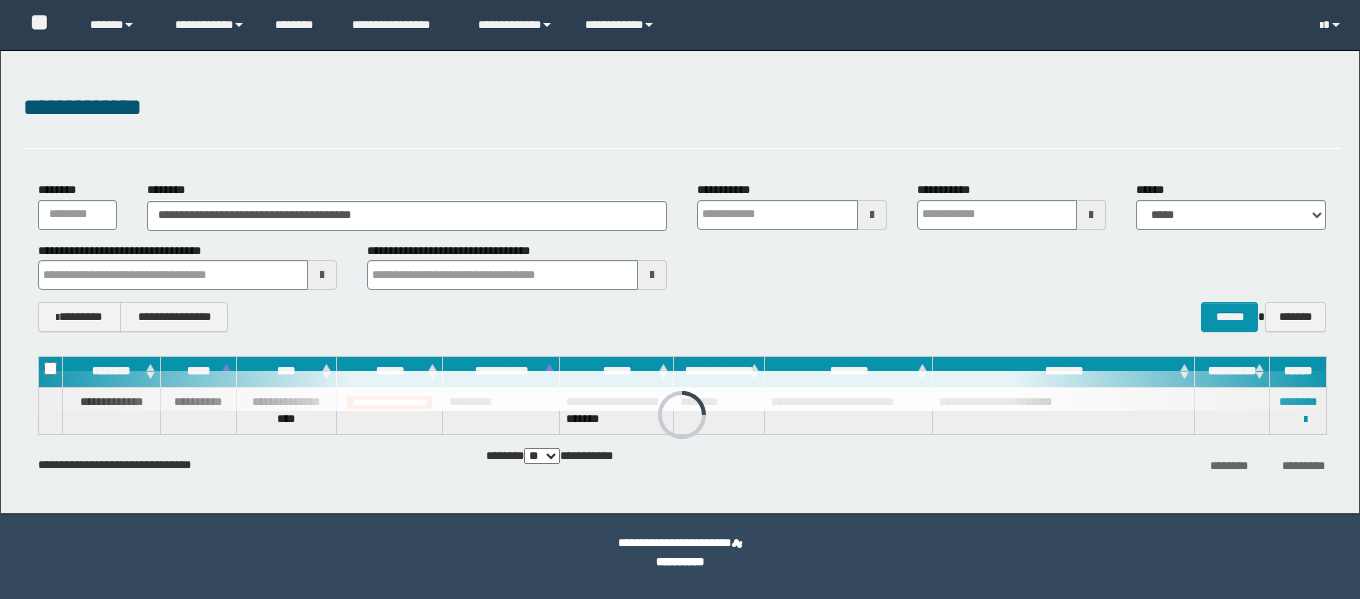 scroll, scrollTop: 0, scrollLeft: 0, axis: both 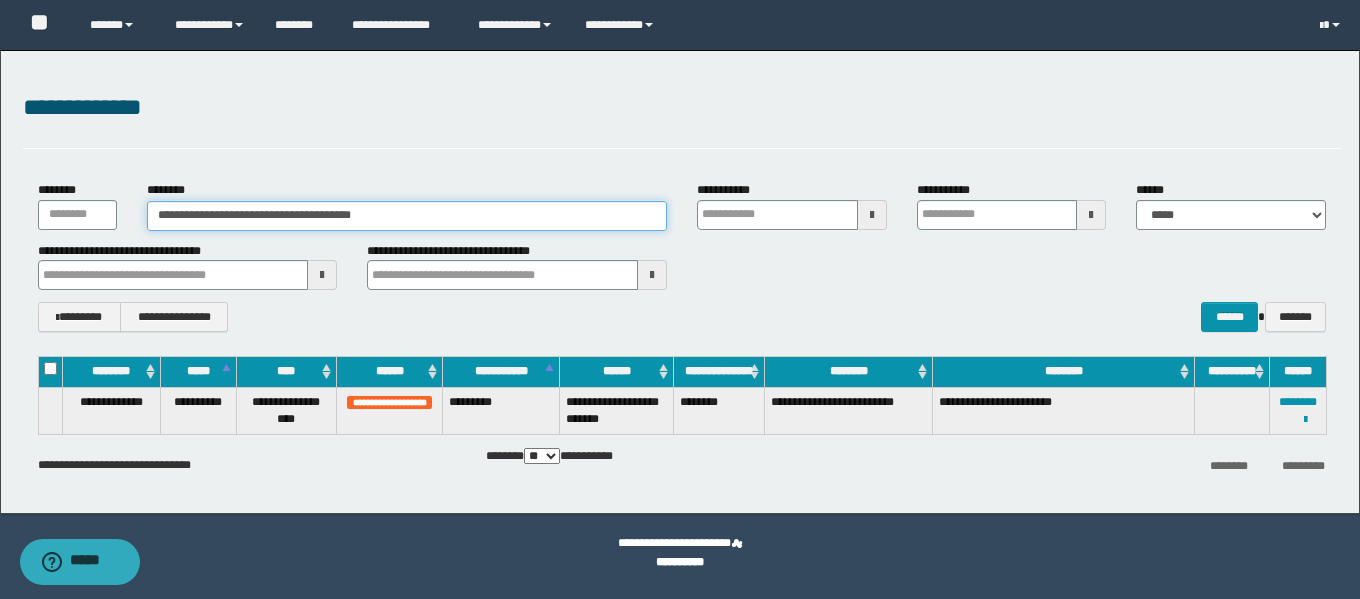 drag, startPoint x: 413, startPoint y: 214, endPoint x: 54, endPoint y: 206, distance: 359.0891 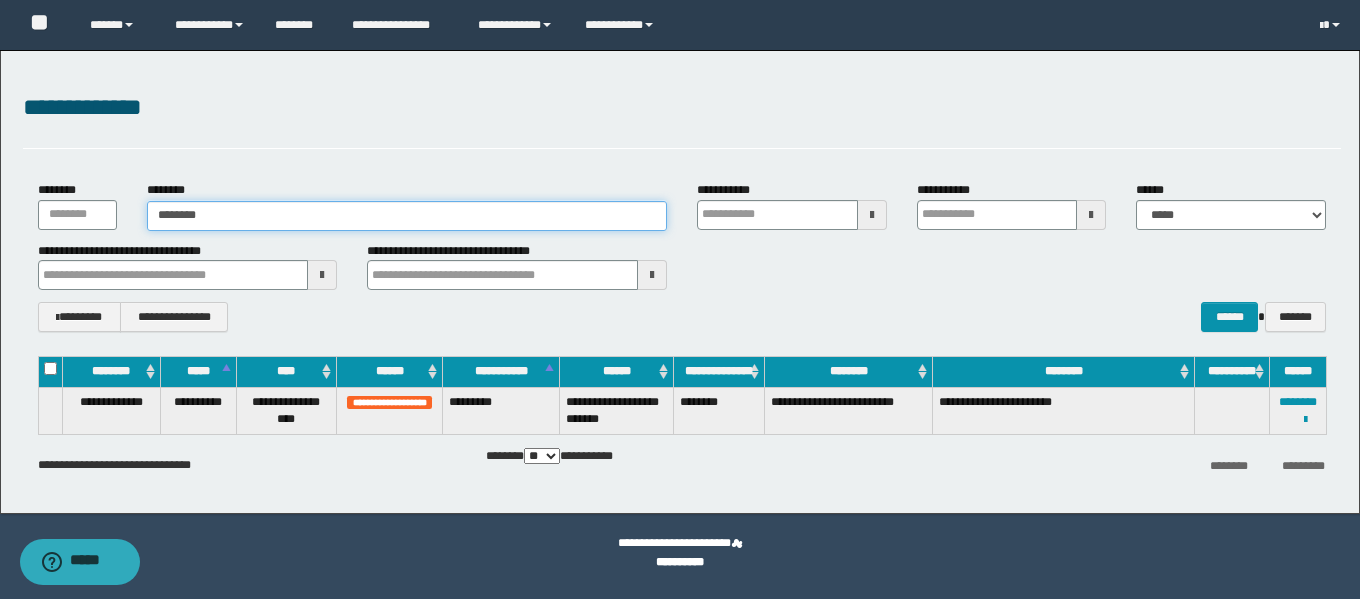 type on "********" 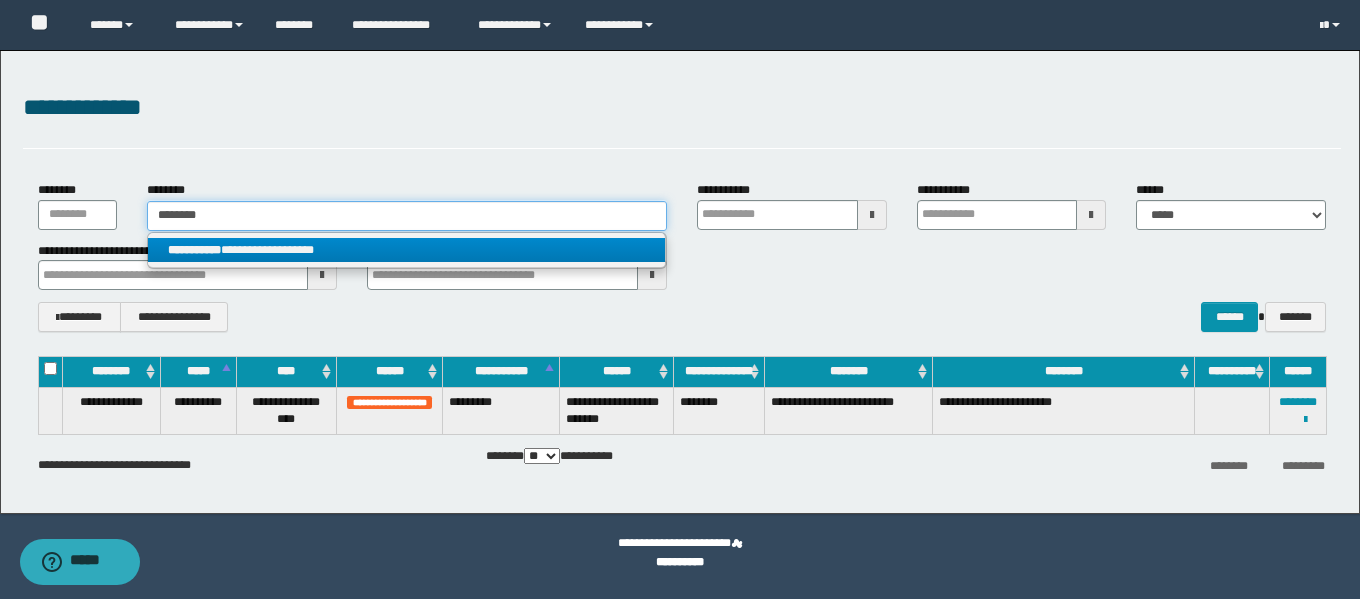 type on "********" 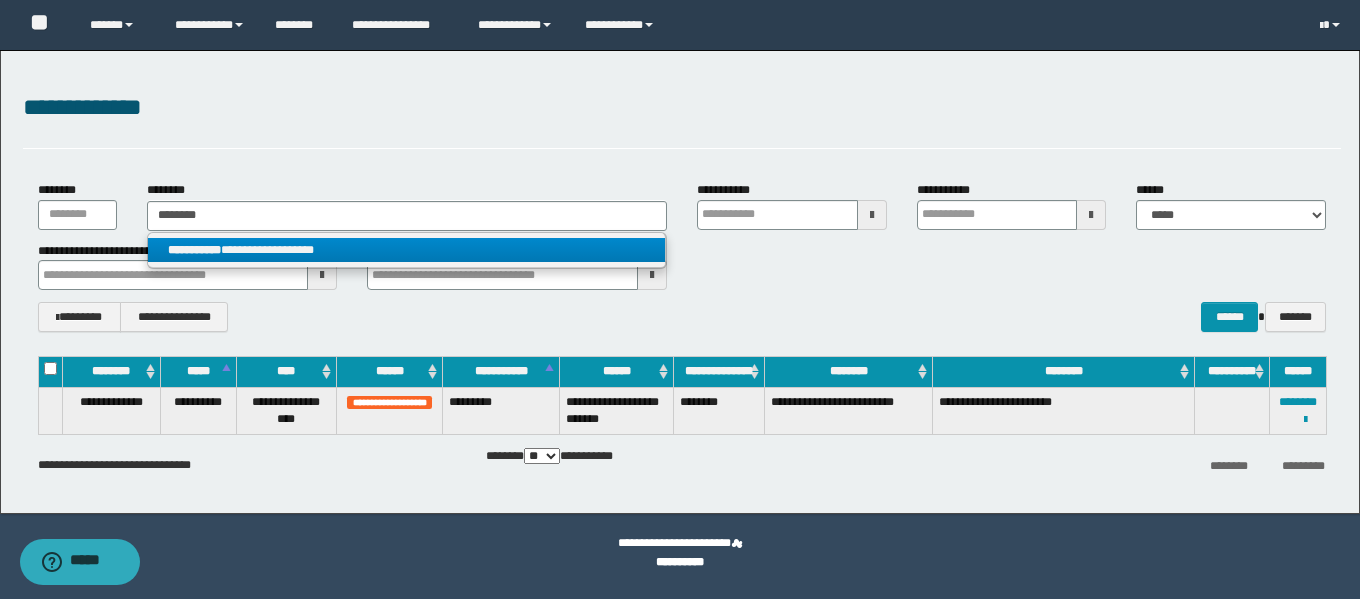 click on "**********" at bounding box center (406, 250) 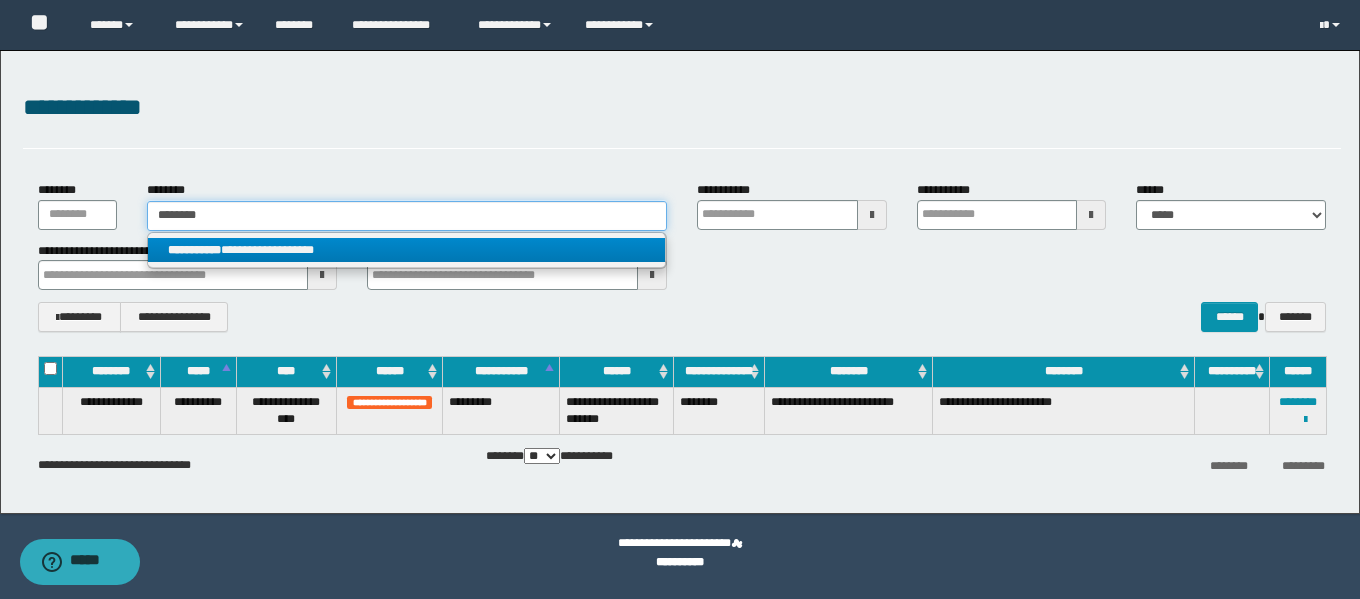 type 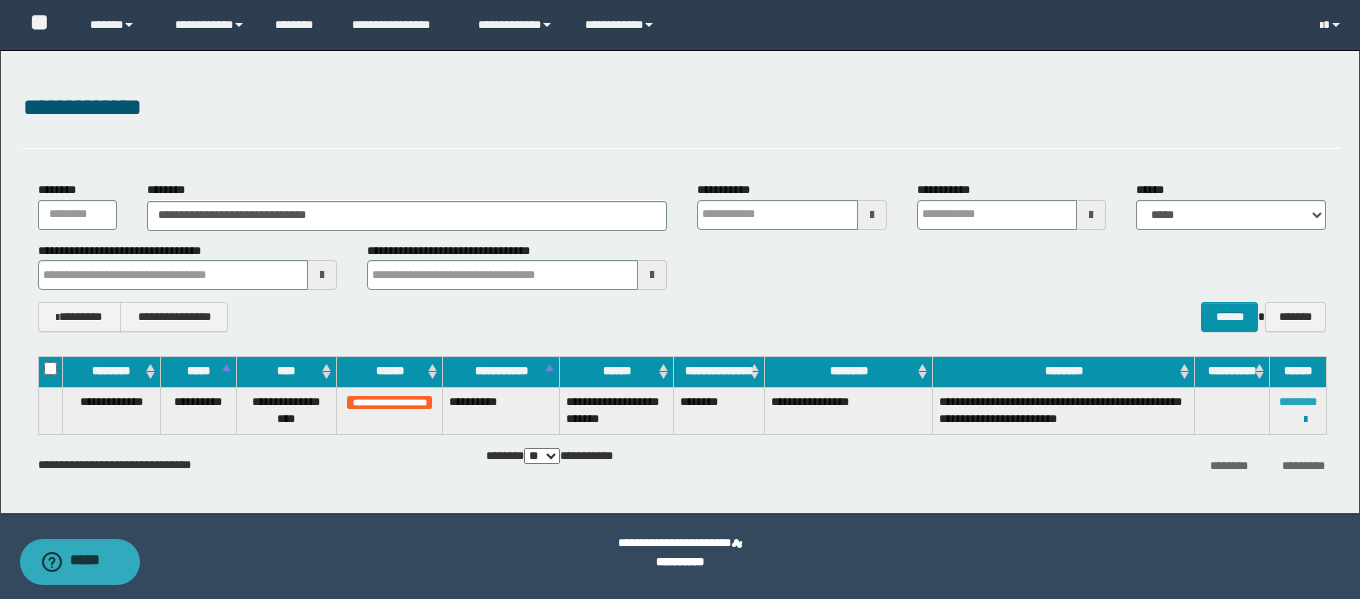 click on "********" at bounding box center (1298, 402) 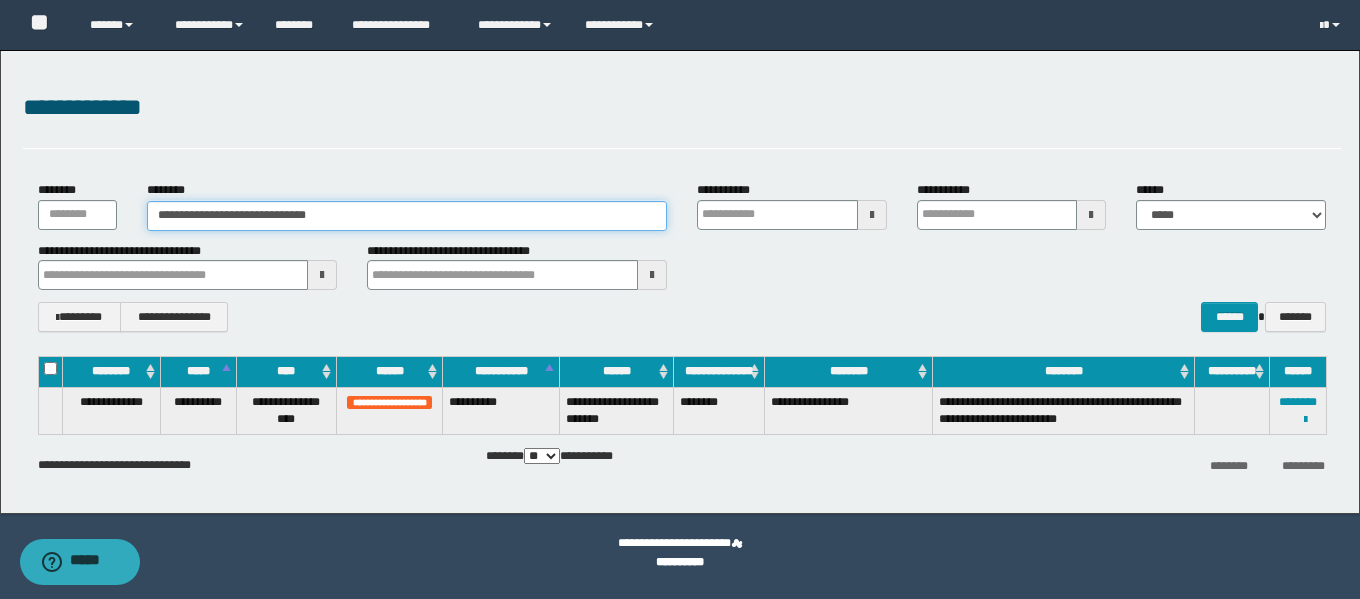 drag, startPoint x: 393, startPoint y: 209, endPoint x: 70, endPoint y: 209, distance: 323 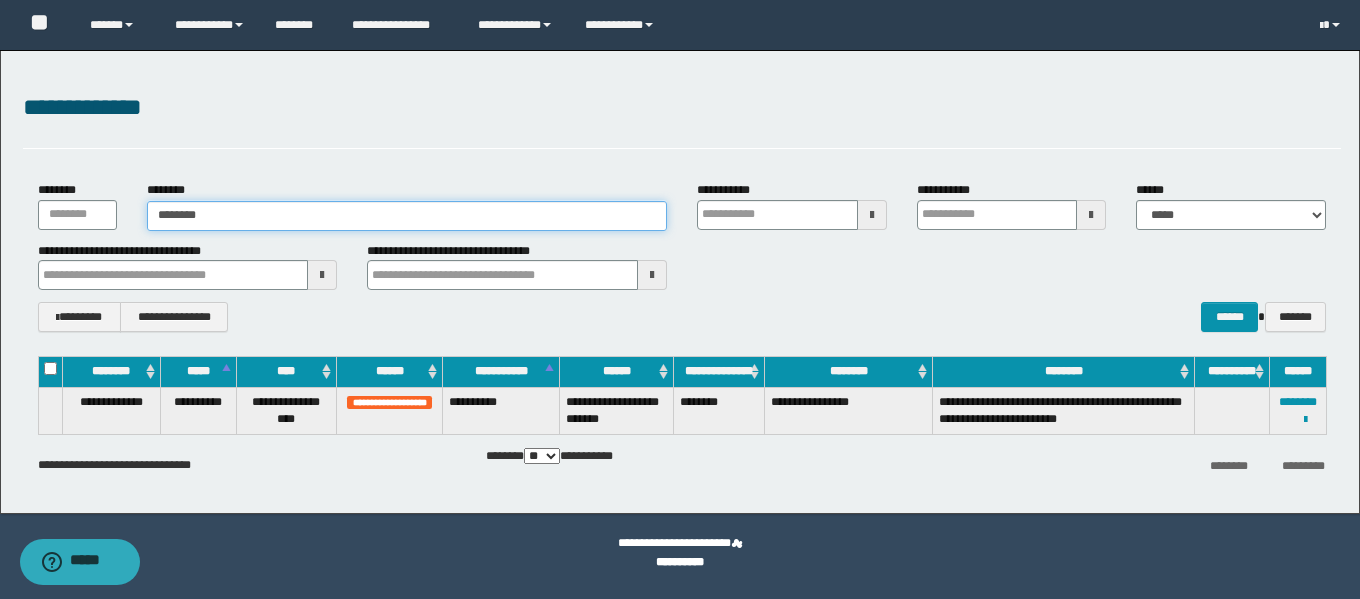 drag, startPoint x: 163, startPoint y: 215, endPoint x: 133, endPoint y: 218, distance: 30.149628 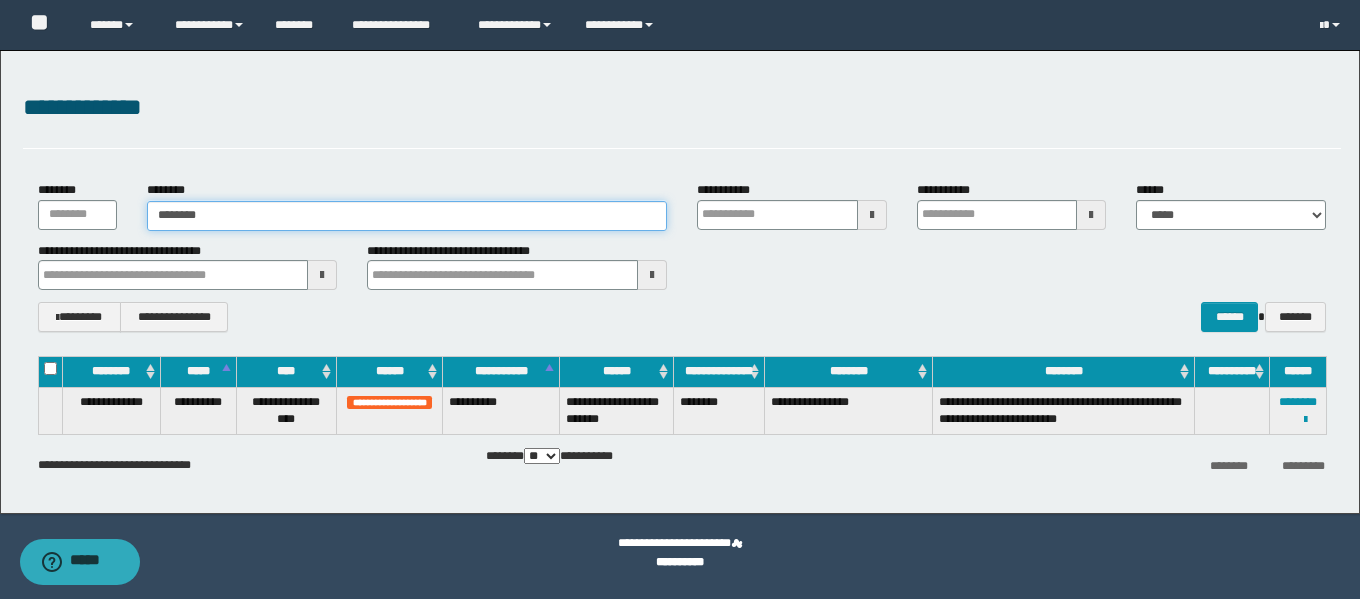 type on "********" 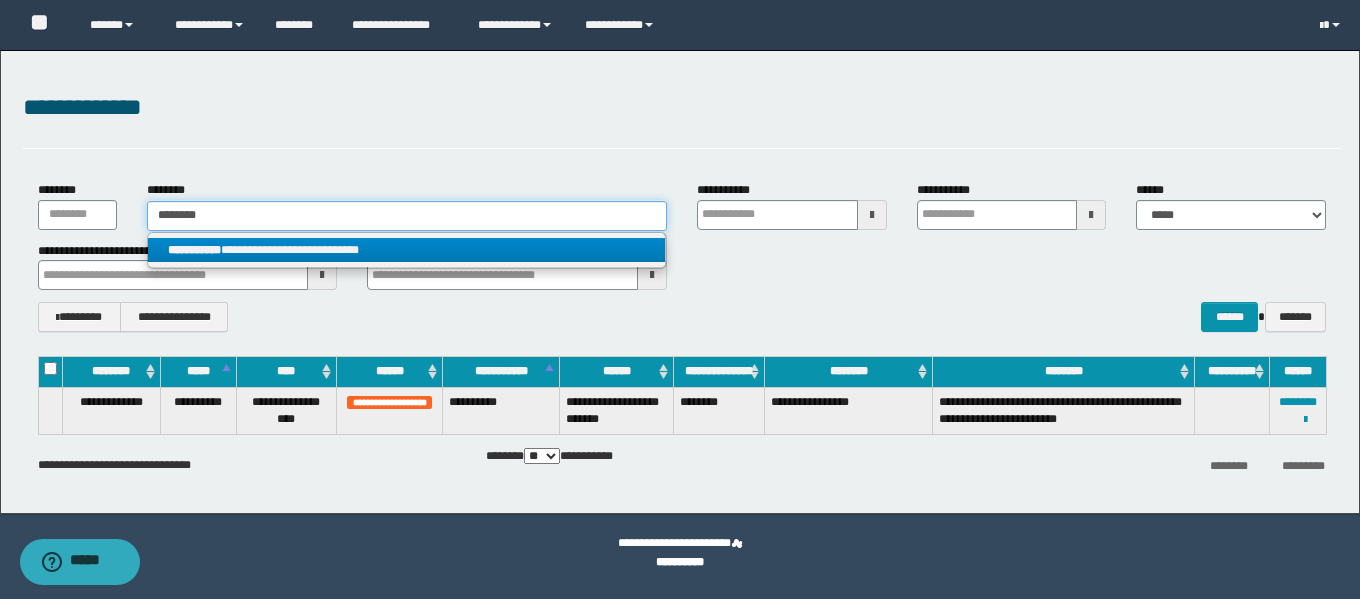 type on "********" 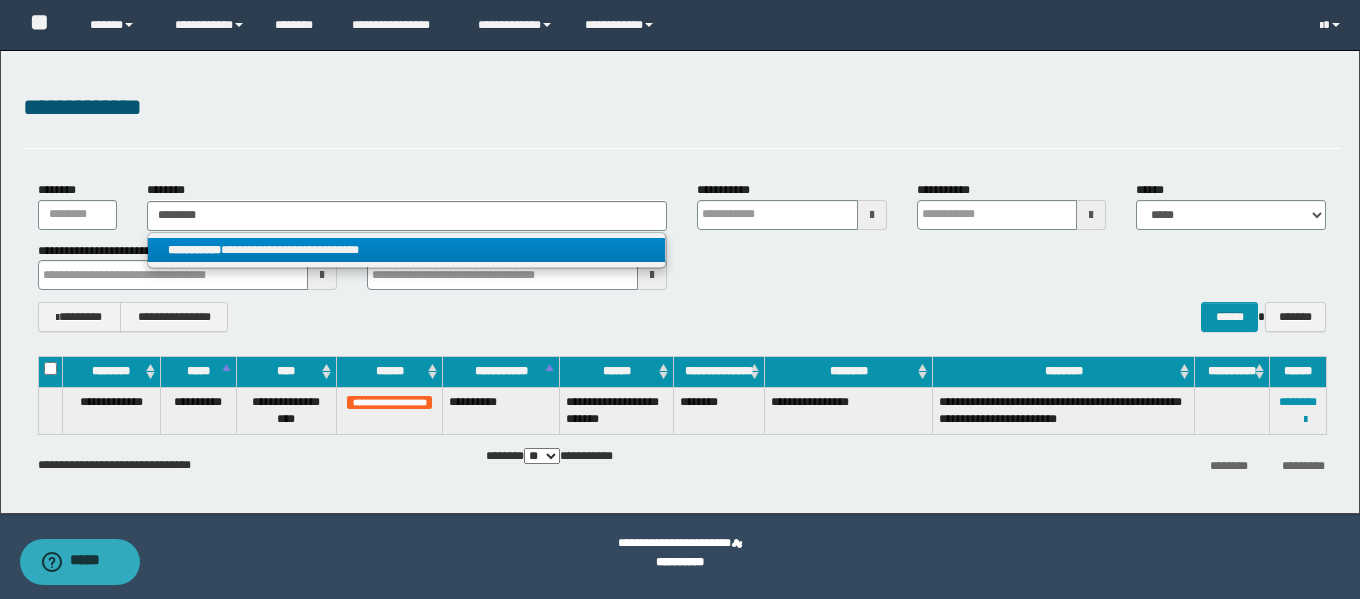 click on "**********" at bounding box center [406, 250] 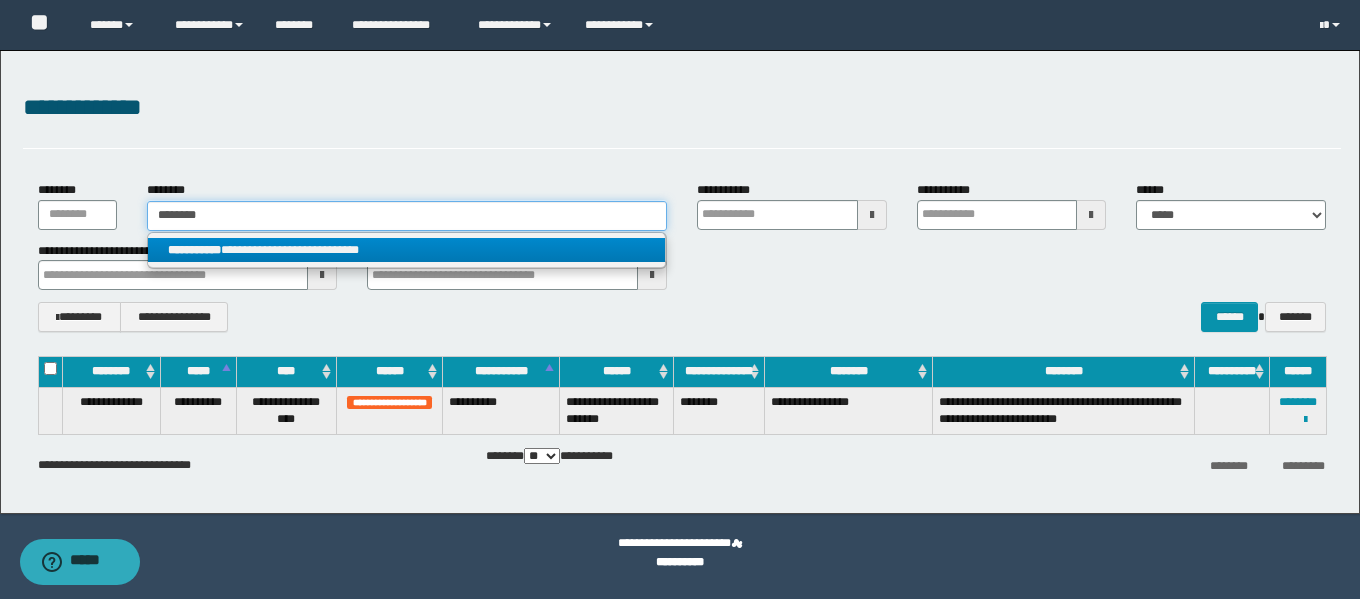 type 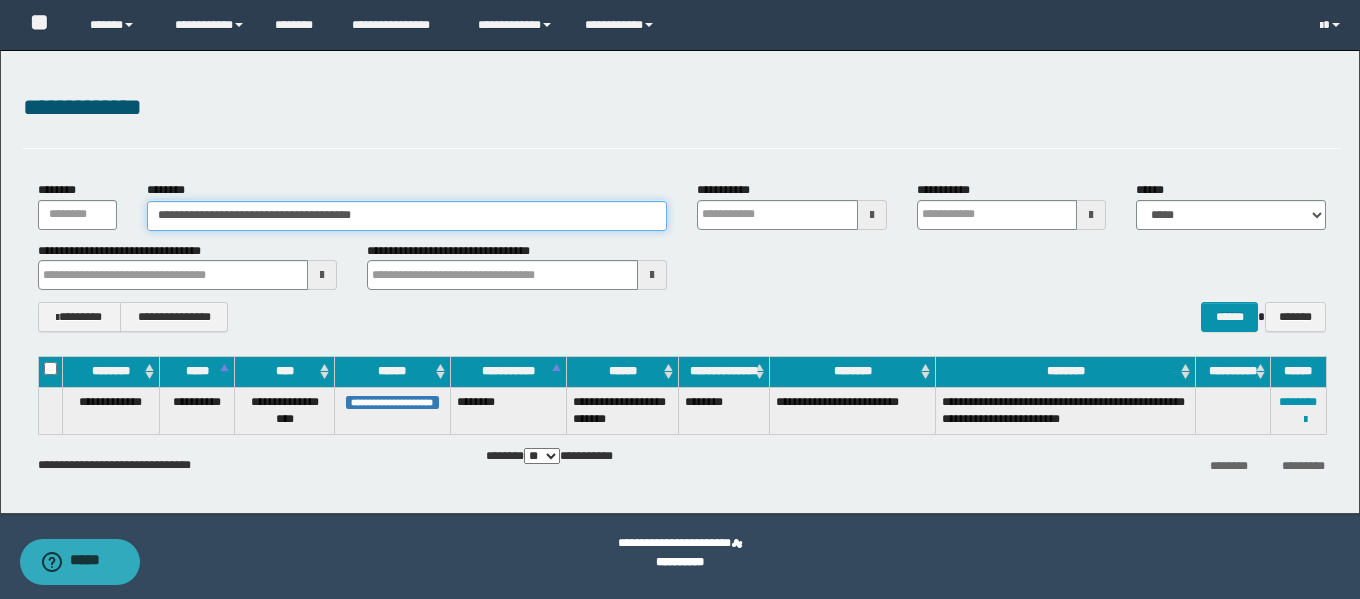 drag, startPoint x: 429, startPoint y: 219, endPoint x: 59, endPoint y: 219, distance: 370 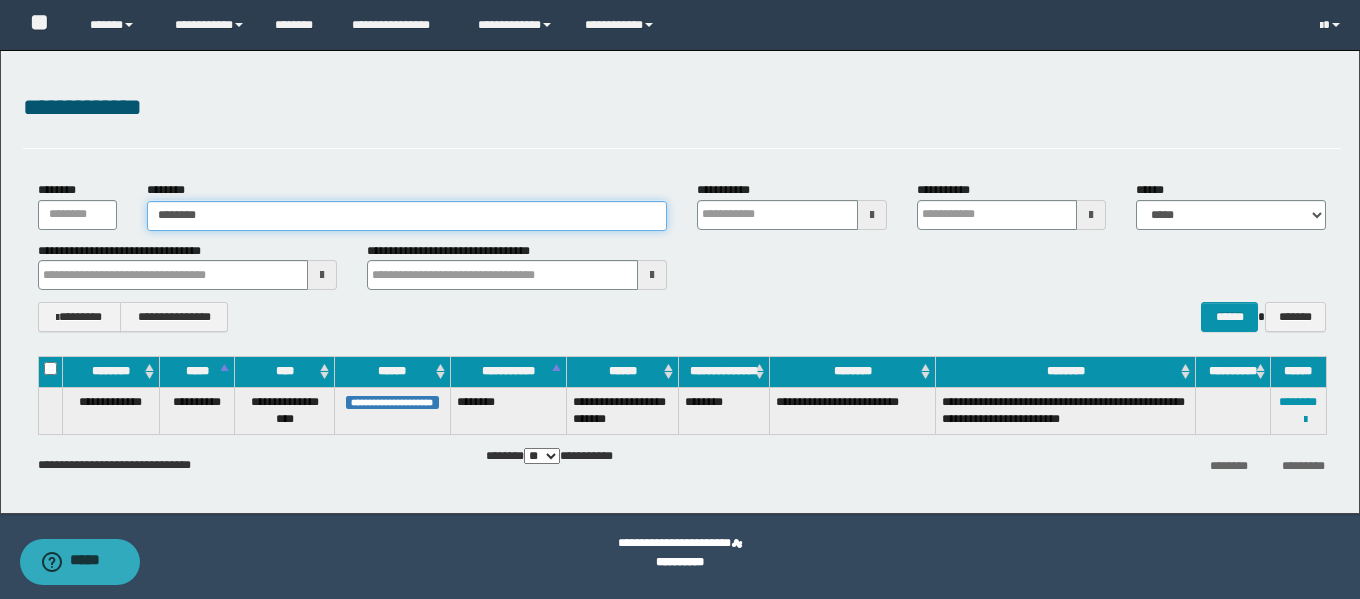 type on "********" 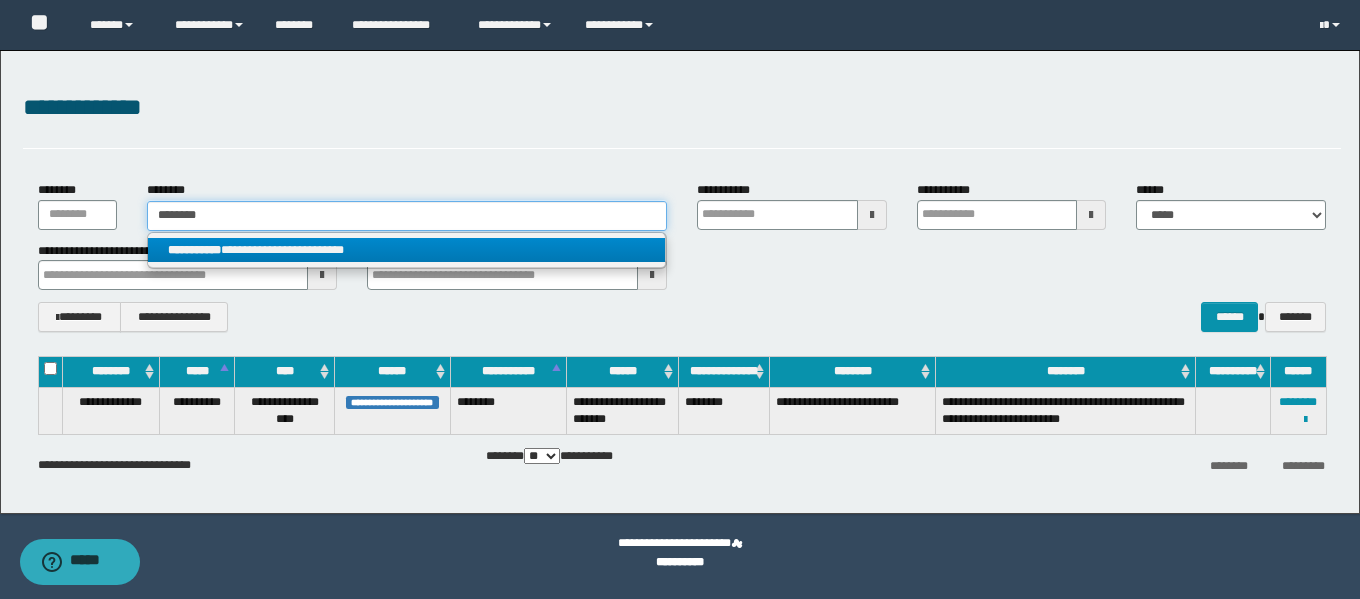 type on "********" 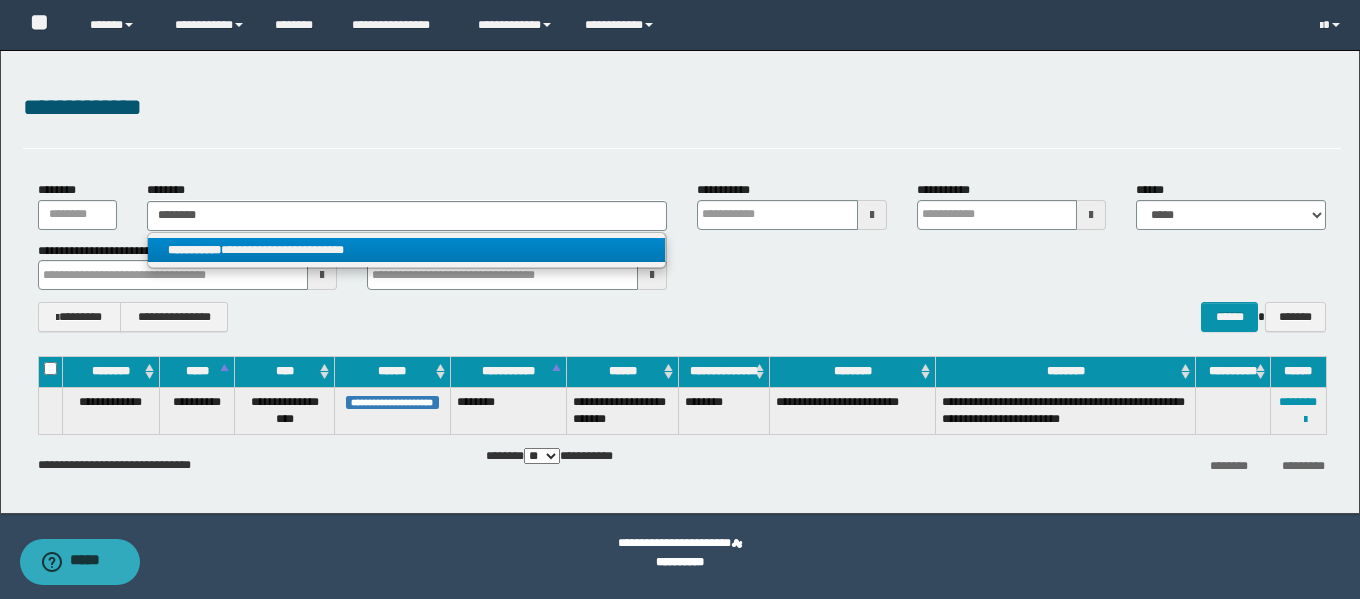 click on "**********" at bounding box center [406, 250] 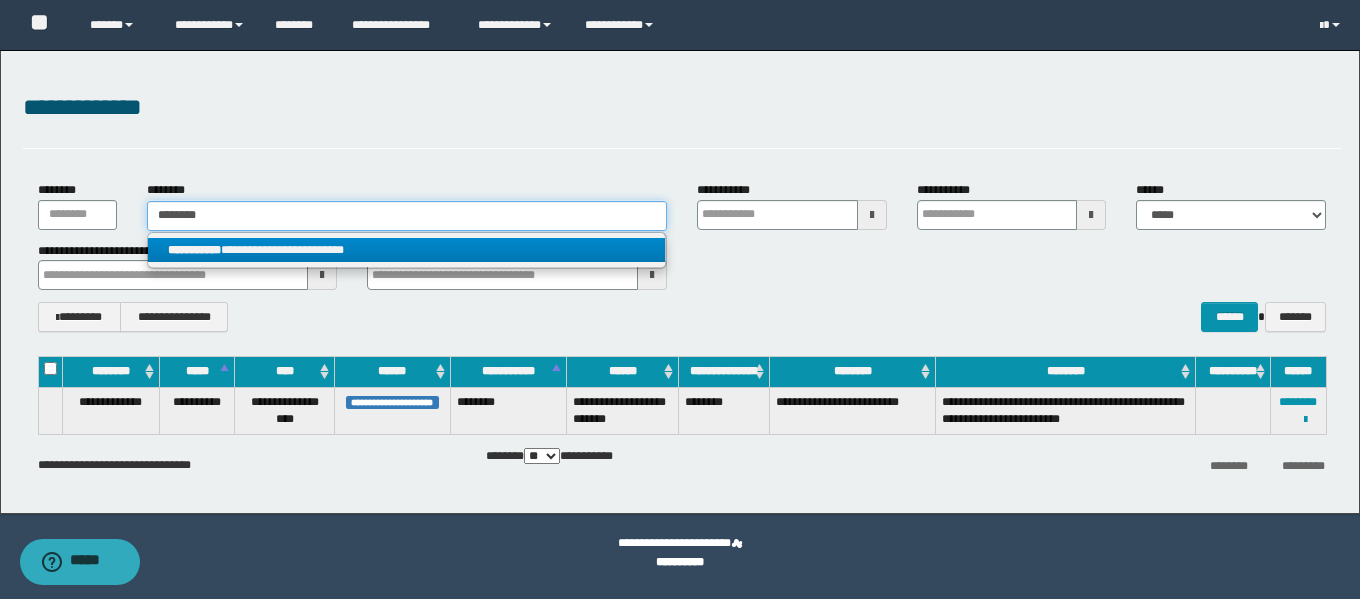 type 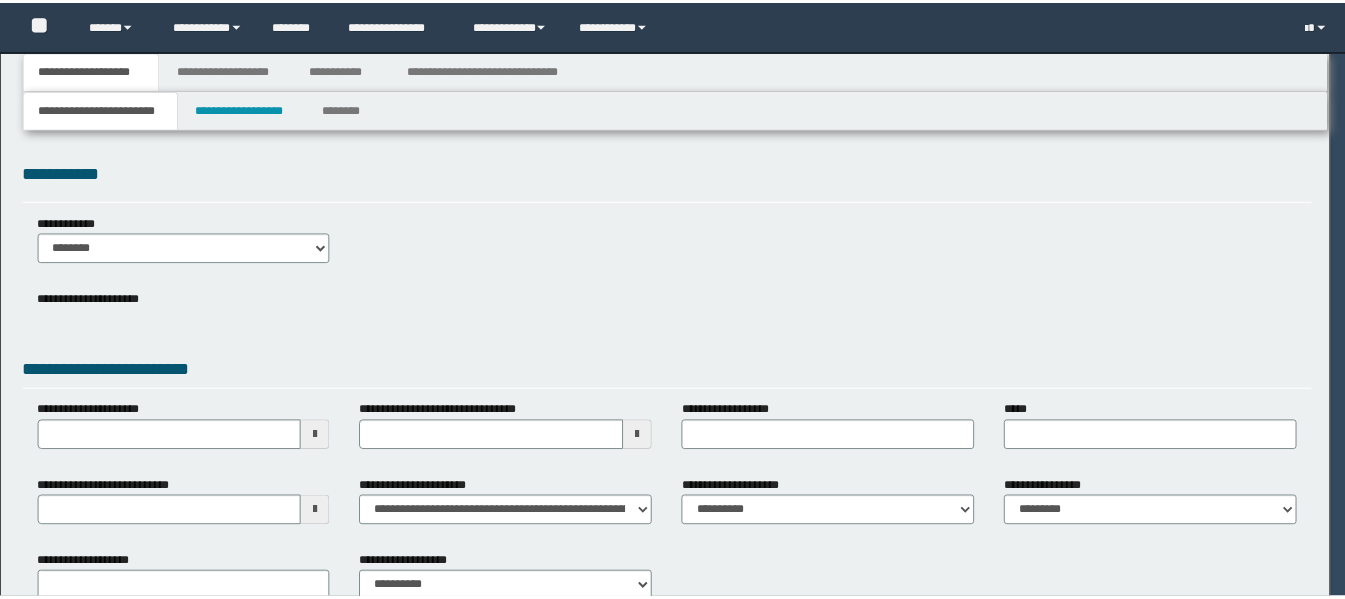 scroll, scrollTop: 0, scrollLeft: 0, axis: both 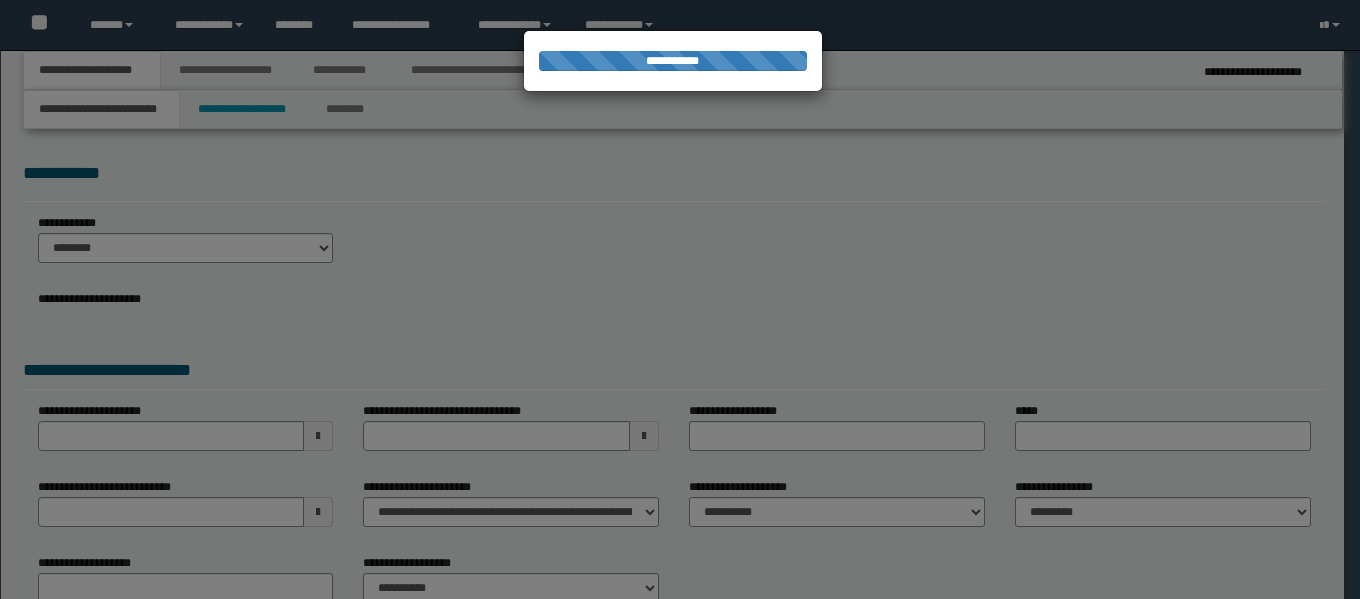 select on "*" 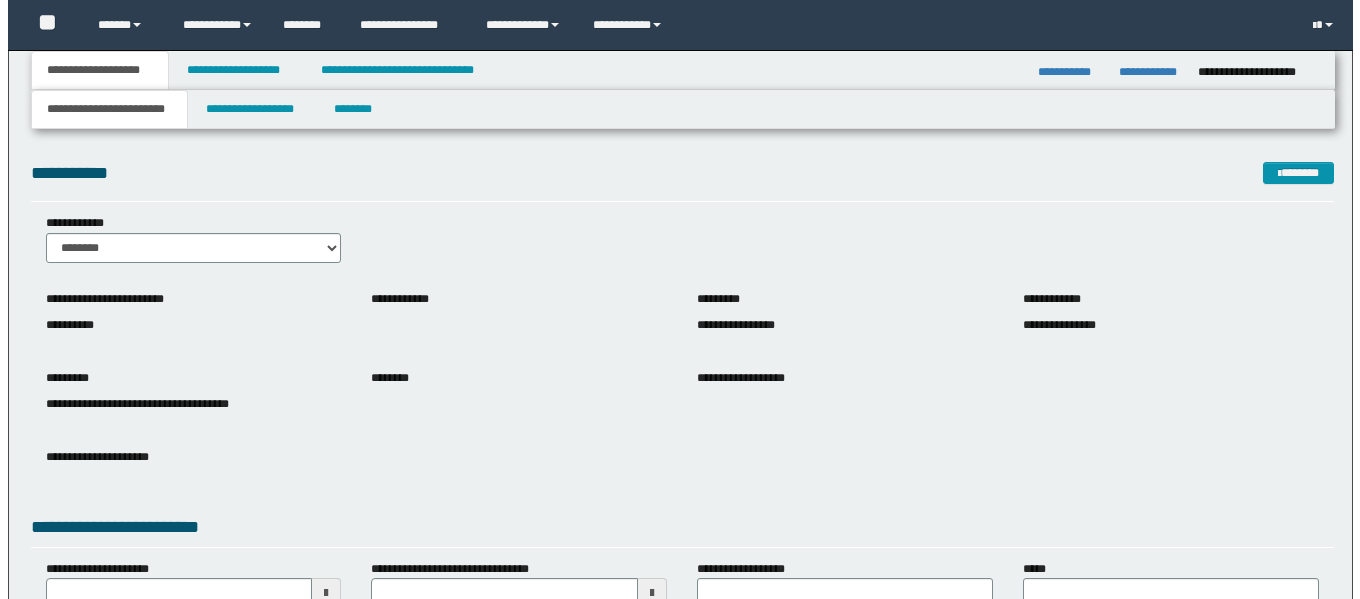 scroll, scrollTop: 0, scrollLeft: 0, axis: both 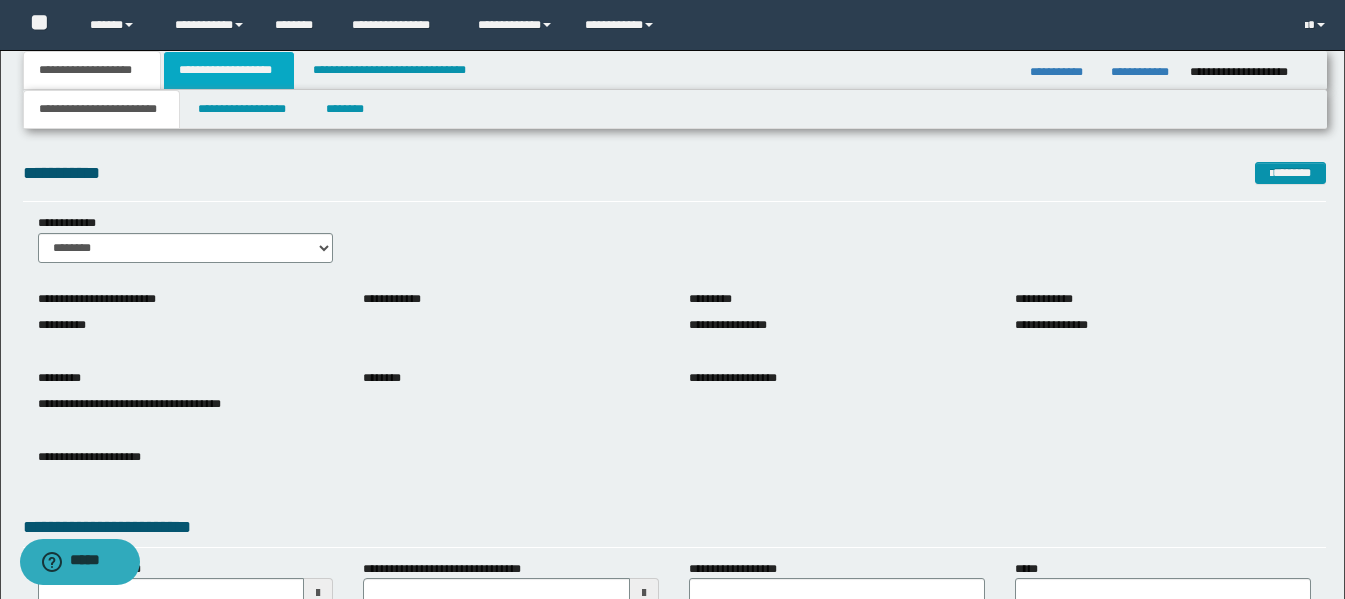 click on "**********" at bounding box center (229, 70) 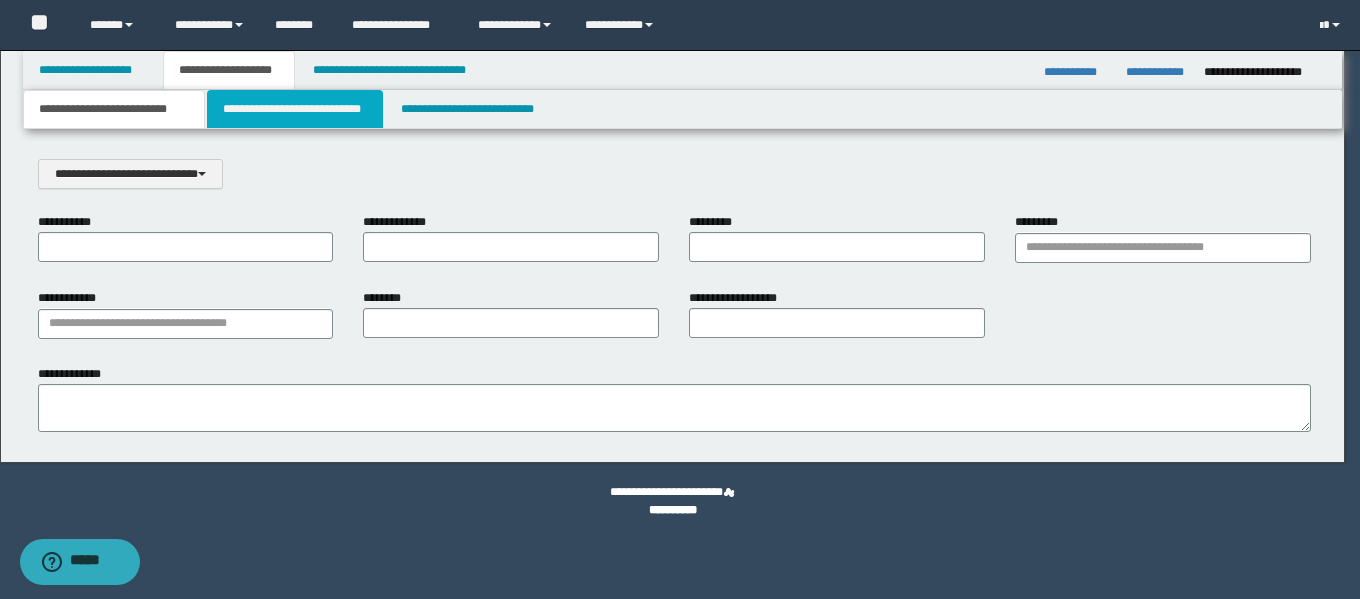 scroll, scrollTop: 0, scrollLeft: 0, axis: both 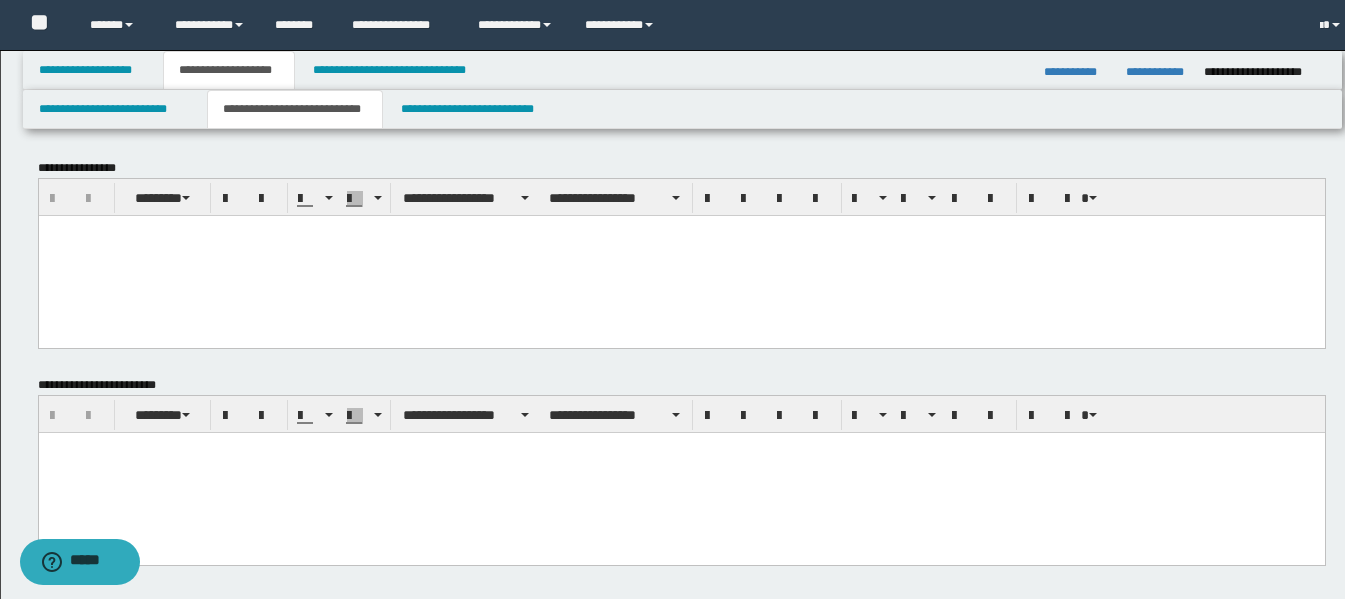 click at bounding box center (681, 255) 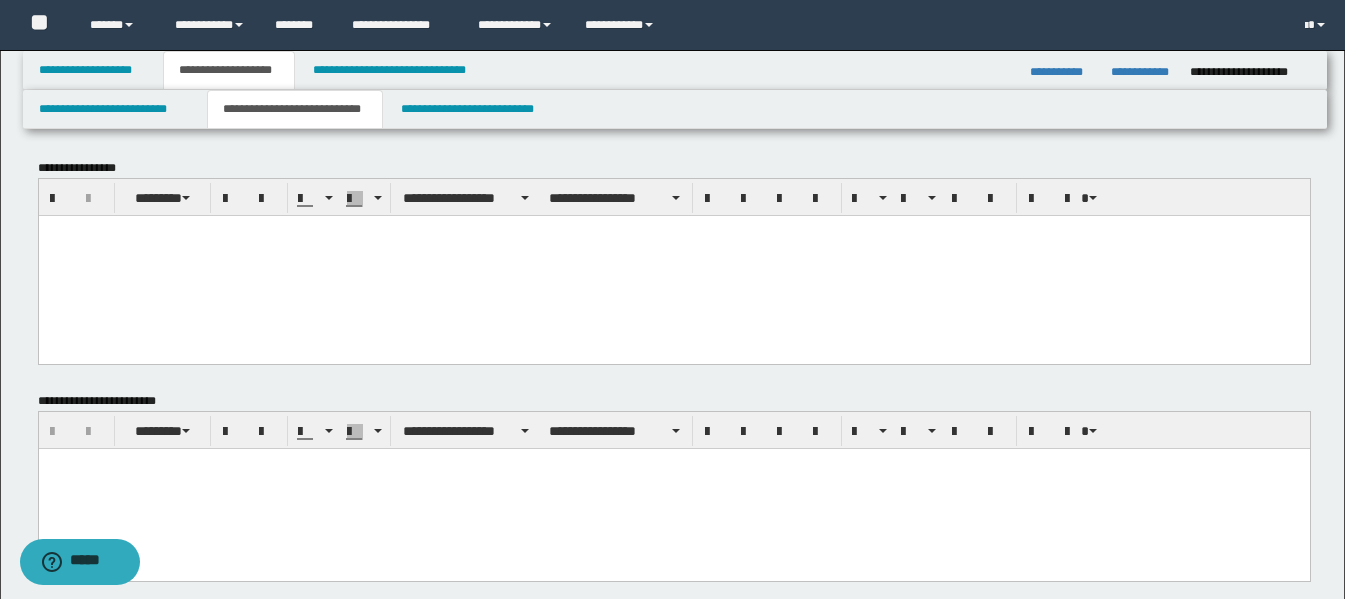 paste 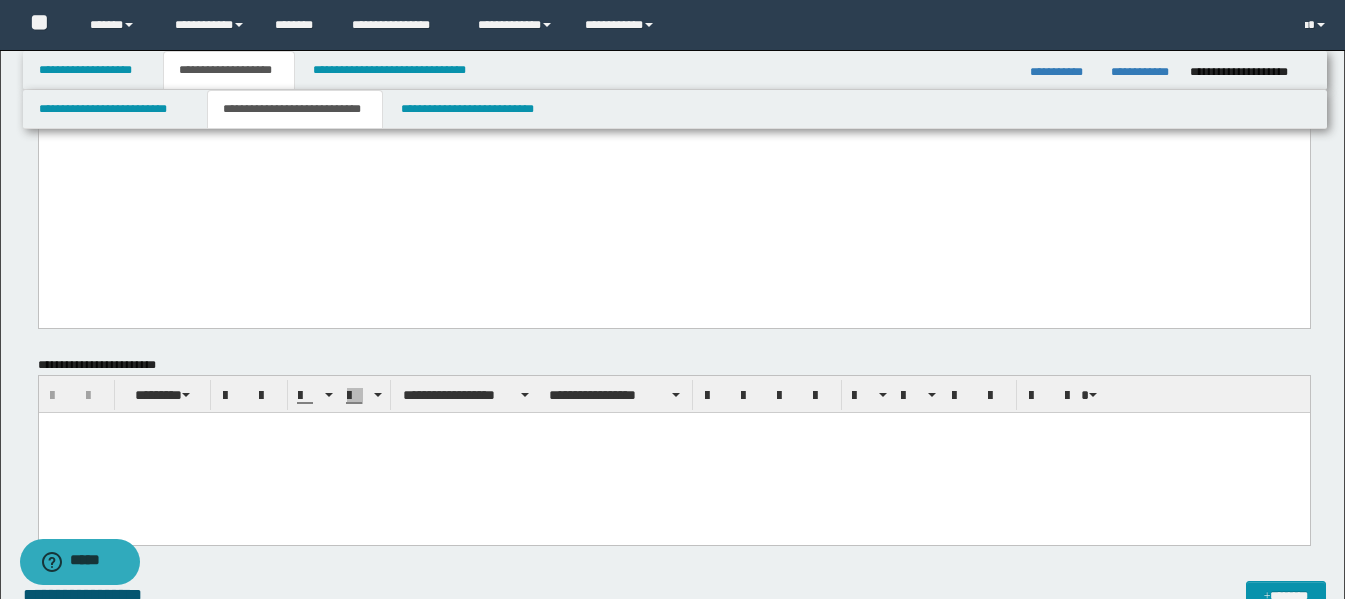 scroll, scrollTop: 700, scrollLeft: 0, axis: vertical 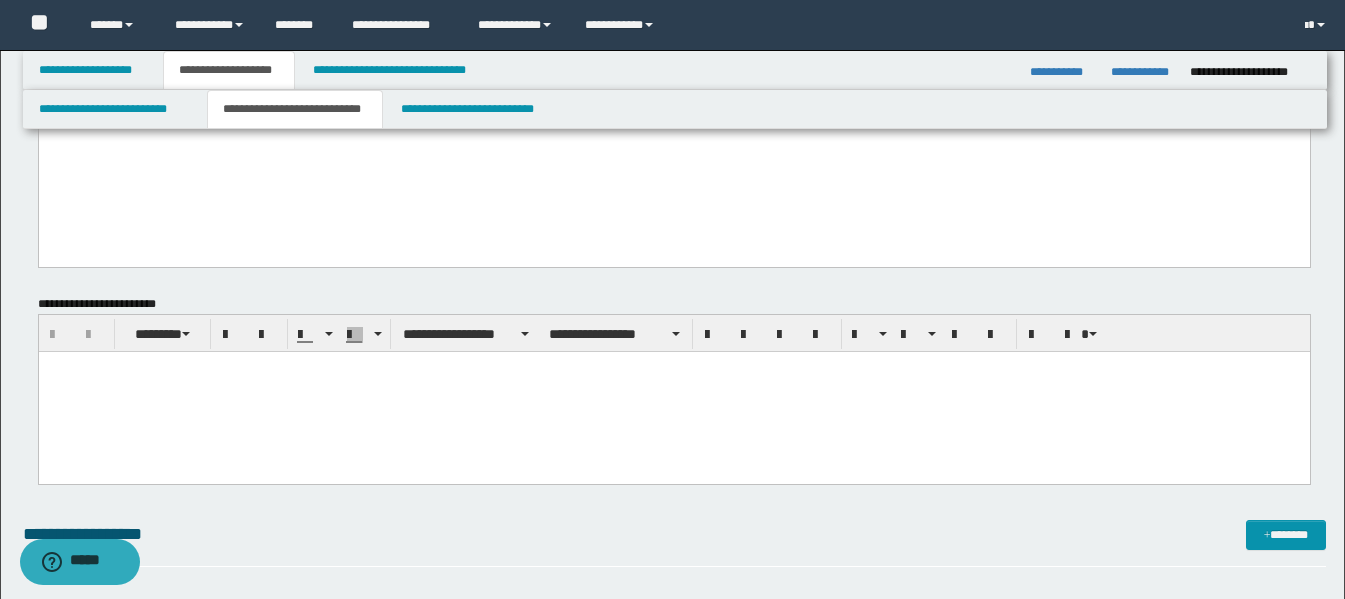 click at bounding box center (673, 391) 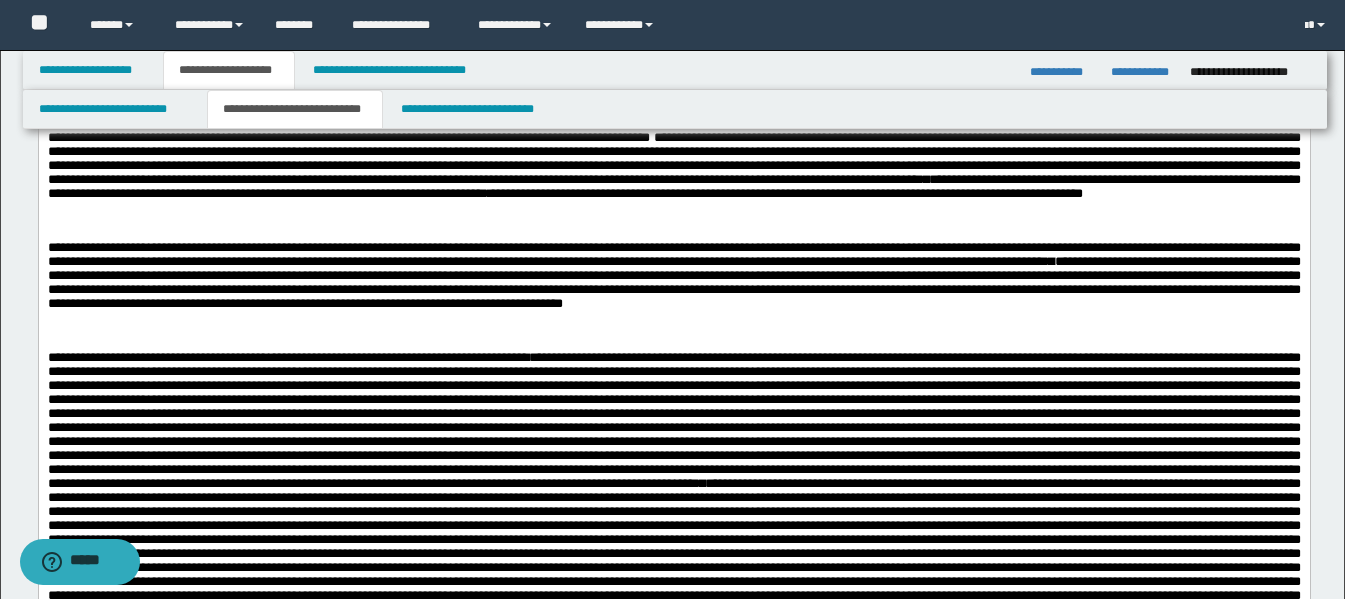 scroll, scrollTop: 1200, scrollLeft: 0, axis: vertical 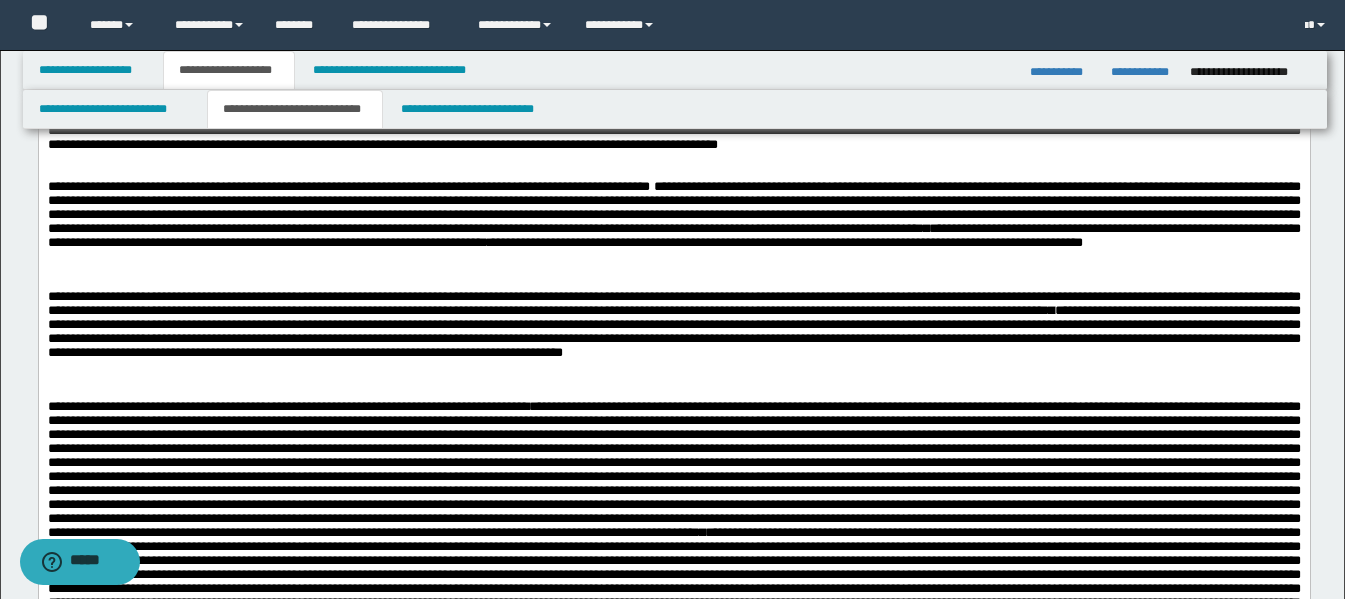 click on "**********" at bounding box center [673, 124] 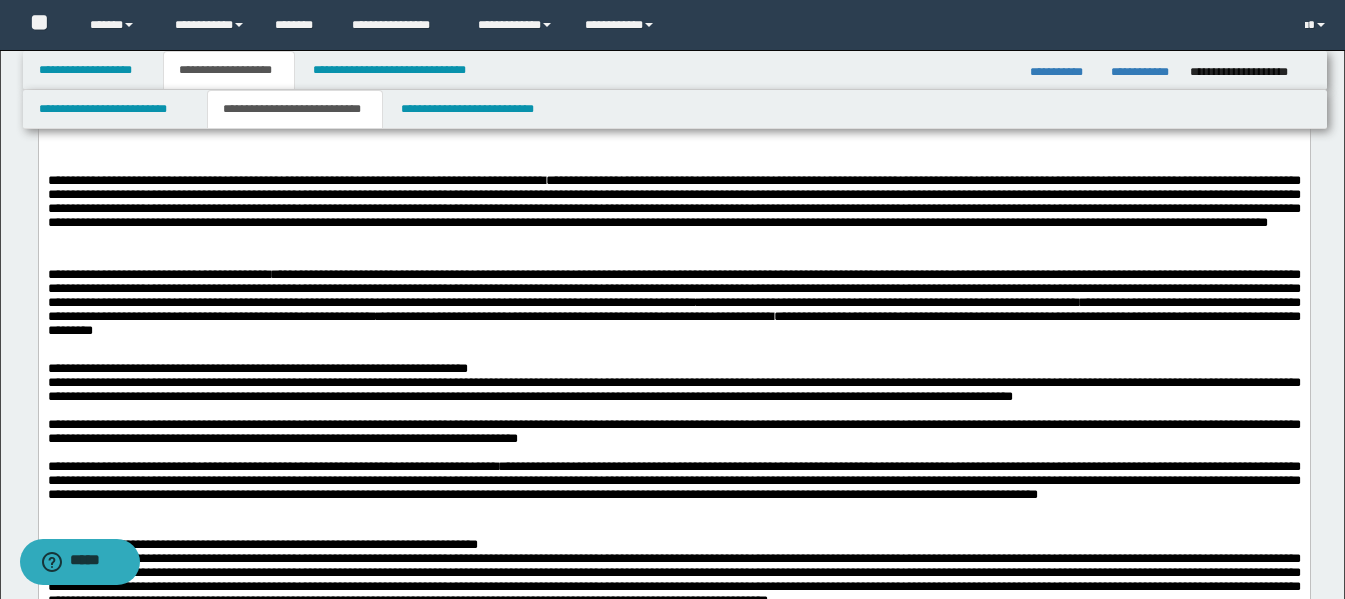 scroll, scrollTop: 2000, scrollLeft: 0, axis: vertical 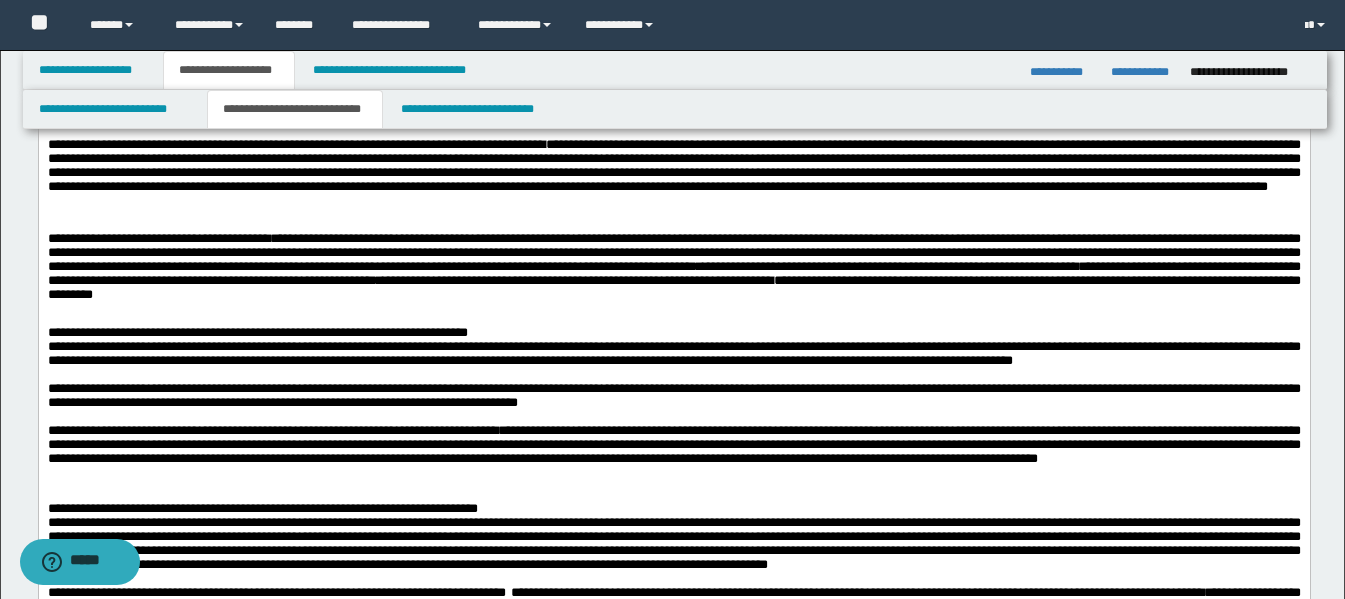 click on "**********" at bounding box center (673, 353) 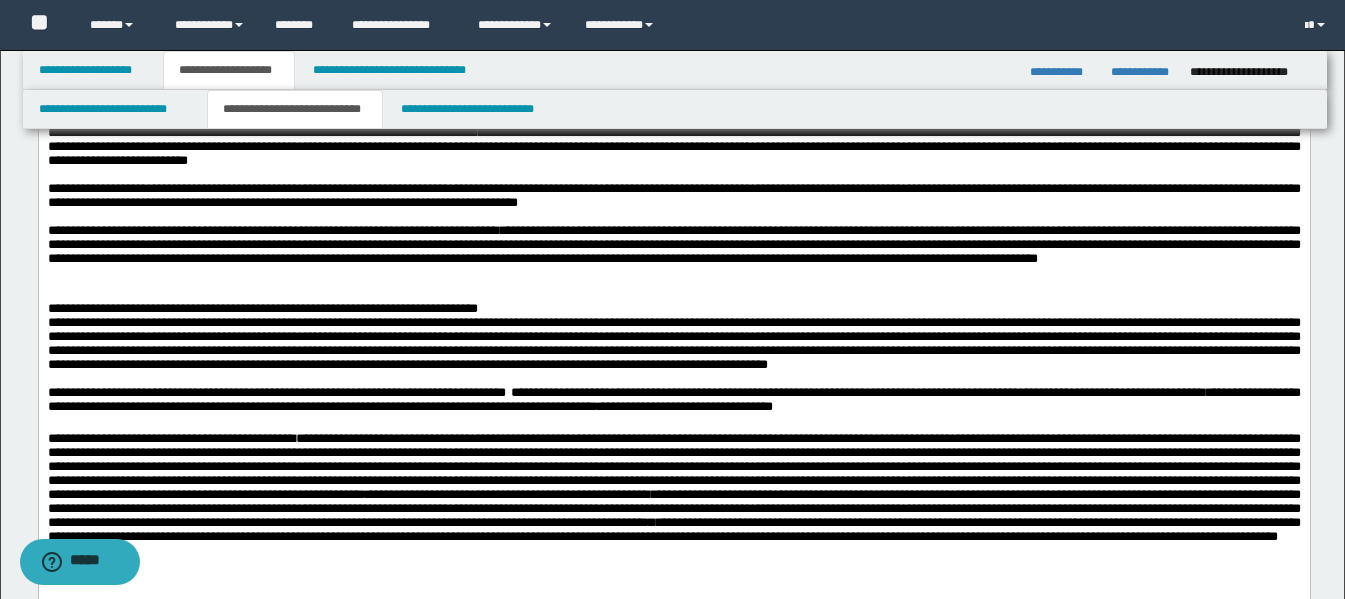 scroll, scrollTop: 2300, scrollLeft: 0, axis: vertical 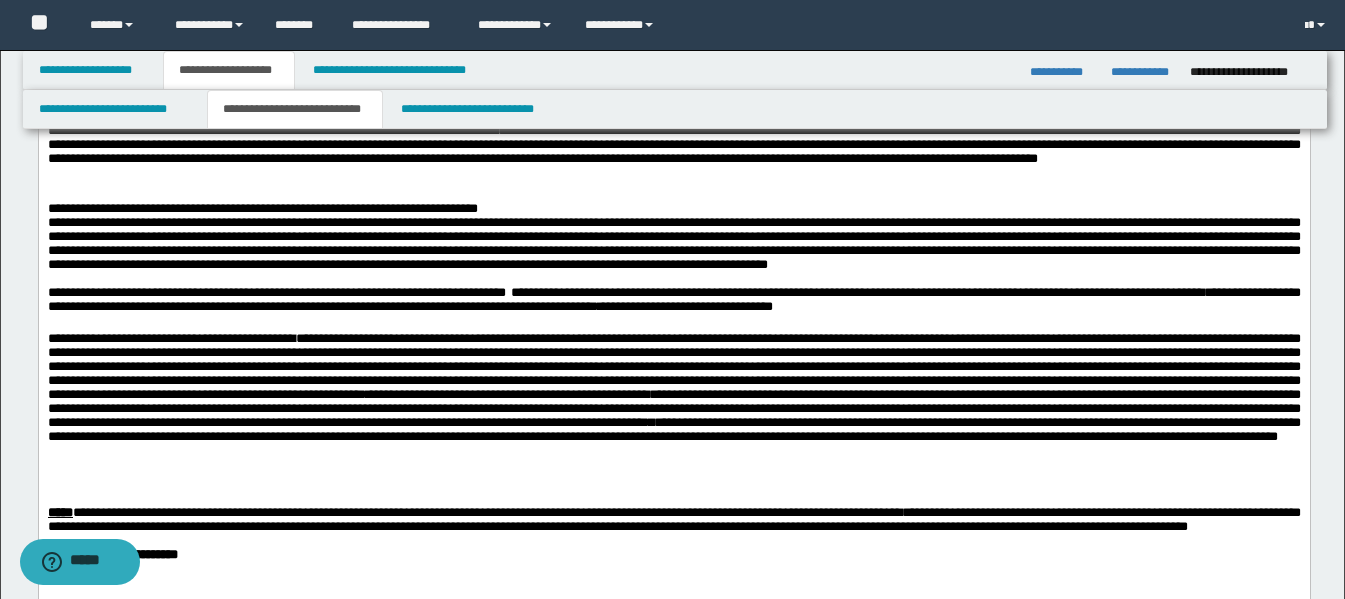 click on "**********" at bounding box center [673, 243] 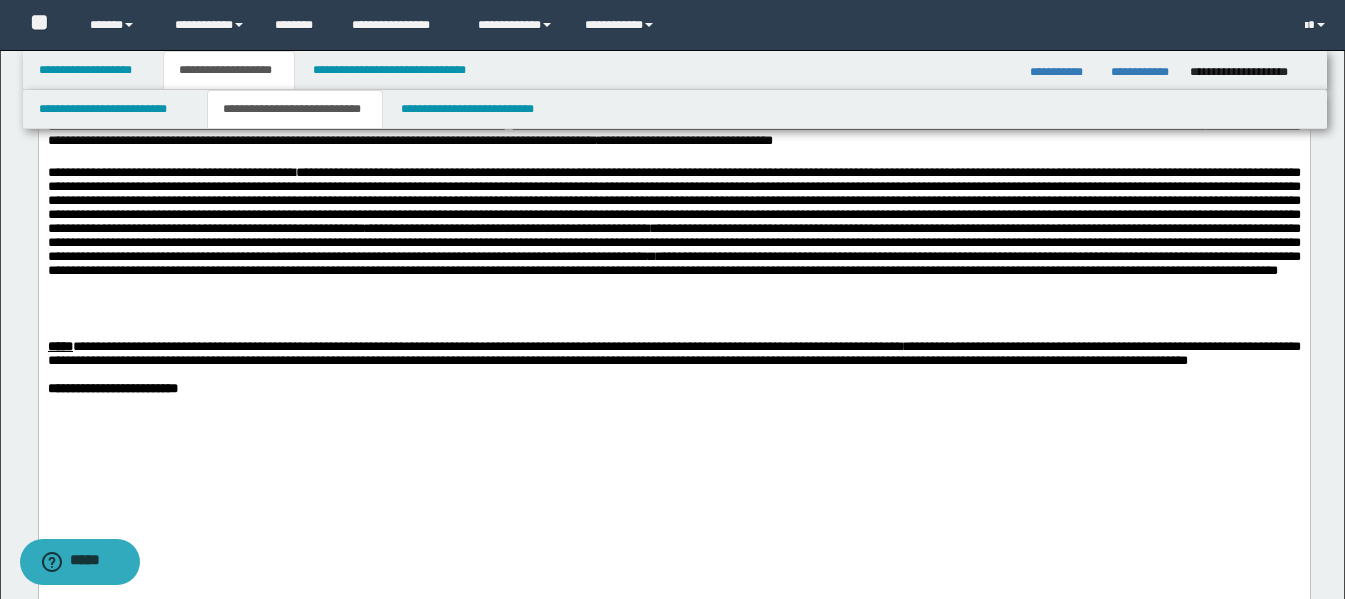 scroll, scrollTop: 2500, scrollLeft: 0, axis: vertical 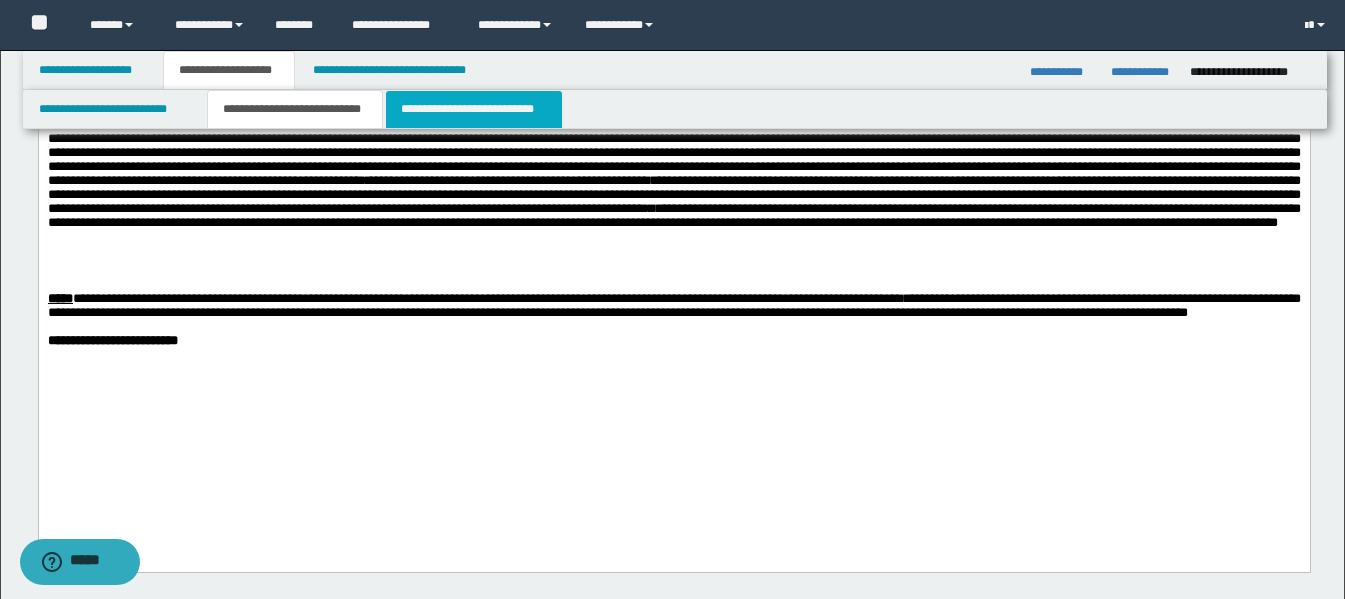 click on "**********" at bounding box center [474, 109] 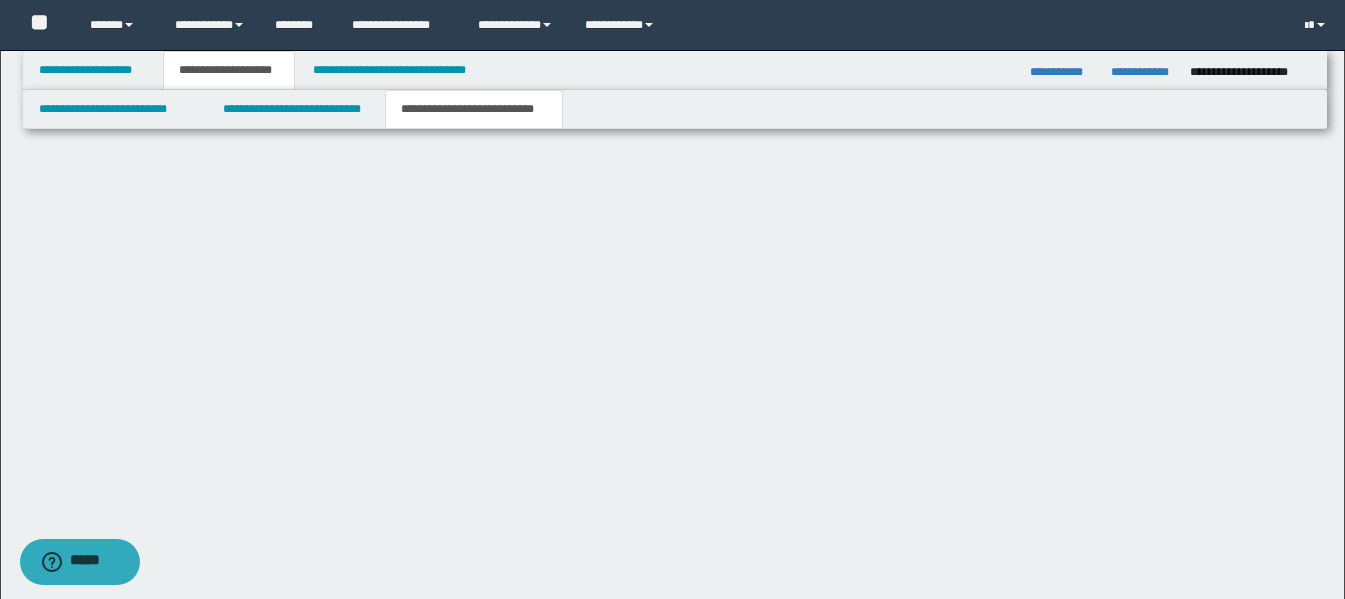 scroll, scrollTop: 0, scrollLeft: 0, axis: both 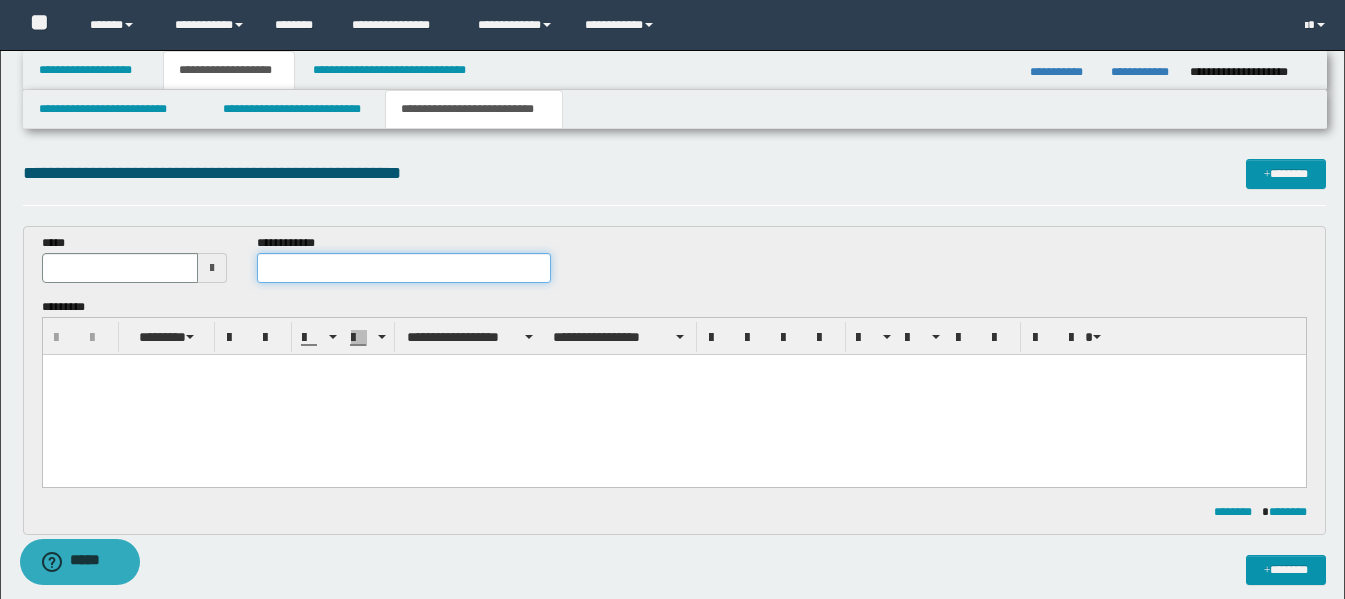 click at bounding box center (404, 268) 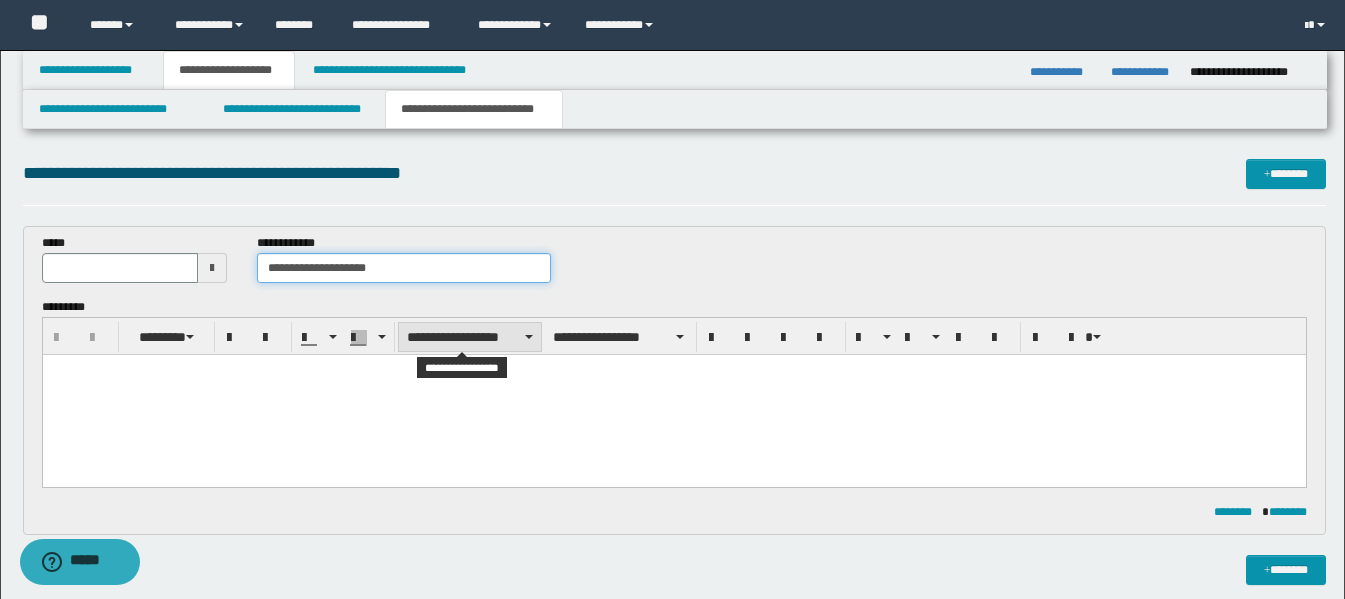 type on "**********" 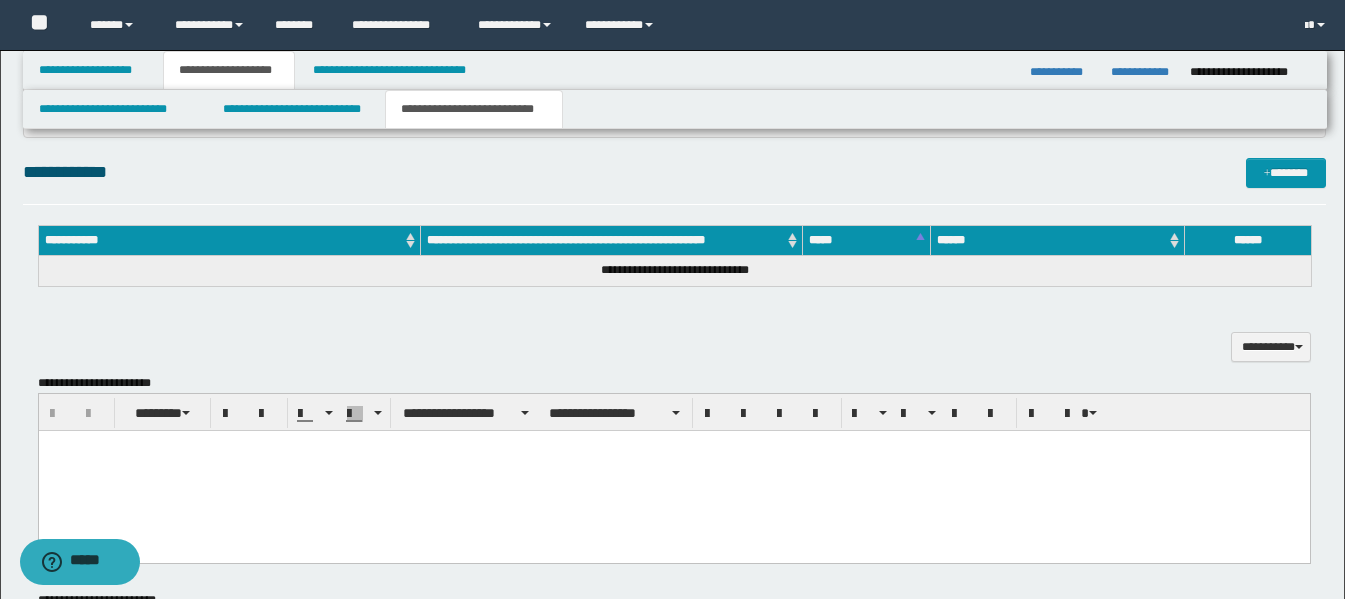 scroll, scrollTop: 400, scrollLeft: 0, axis: vertical 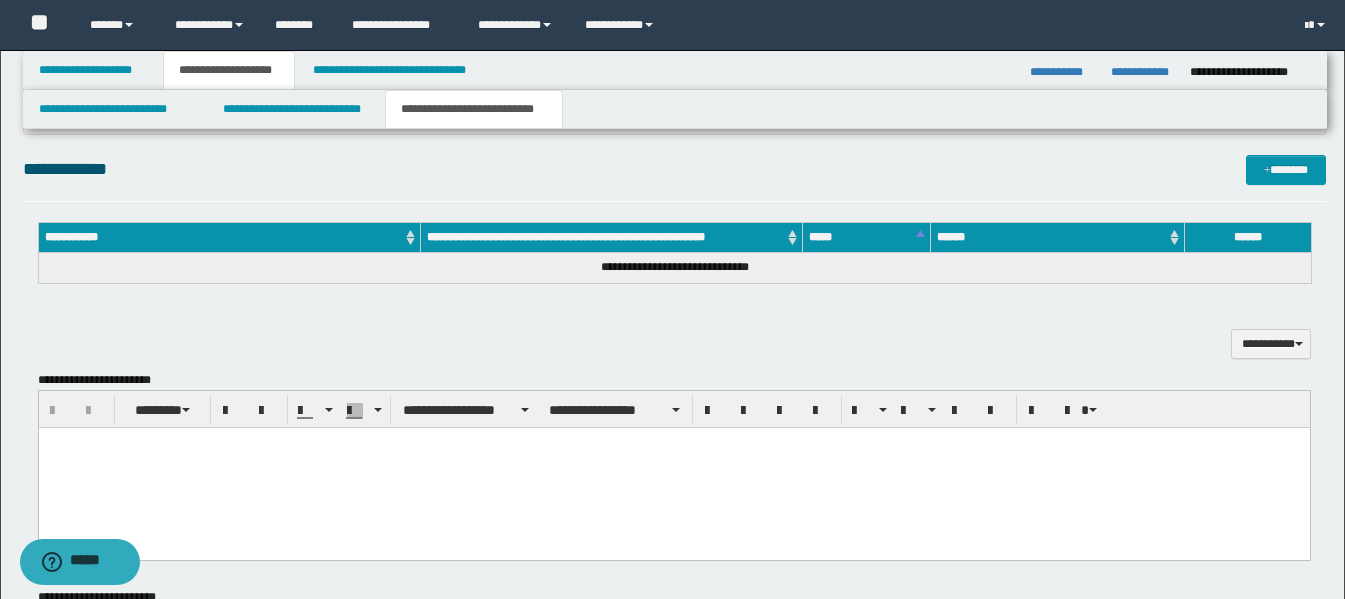 click at bounding box center [673, 468] 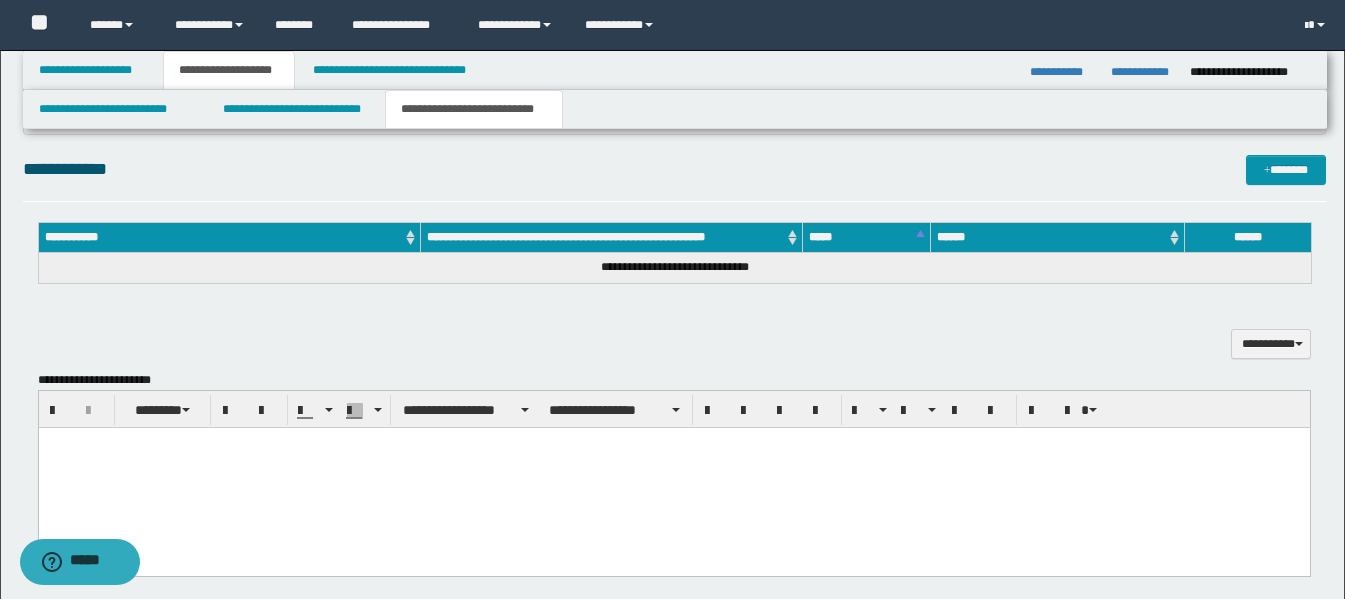 type 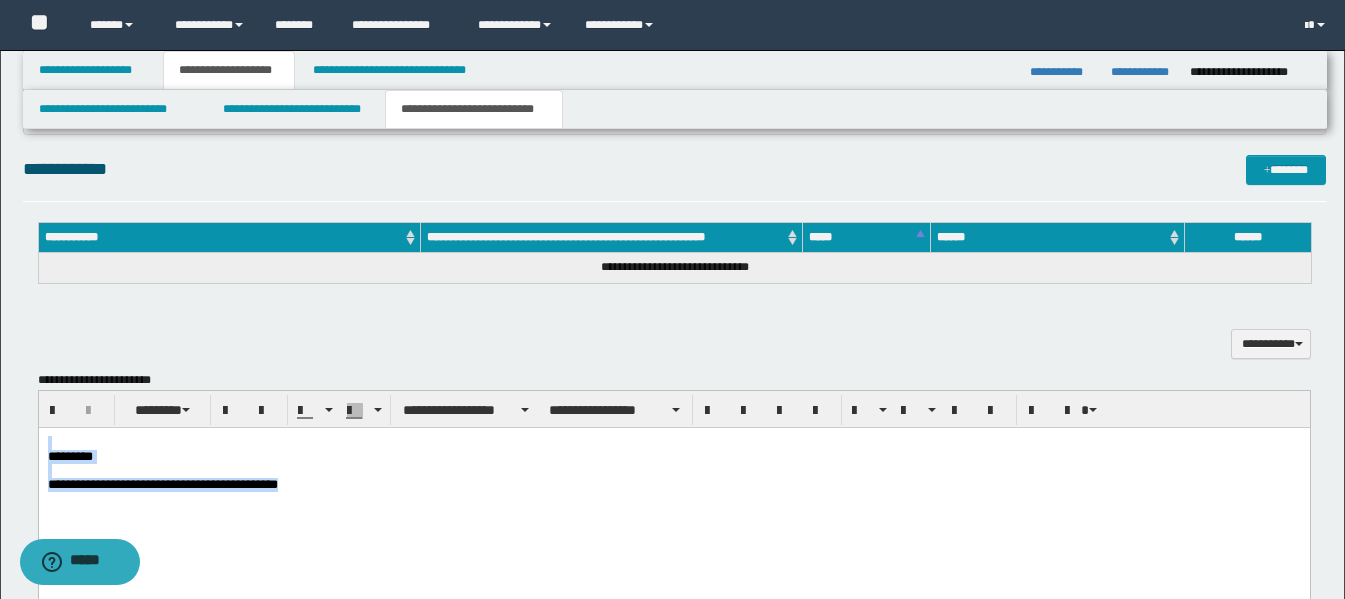 drag, startPoint x: 59, startPoint y: 441, endPoint x: 383, endPoint y: 496, distance: 328.63507 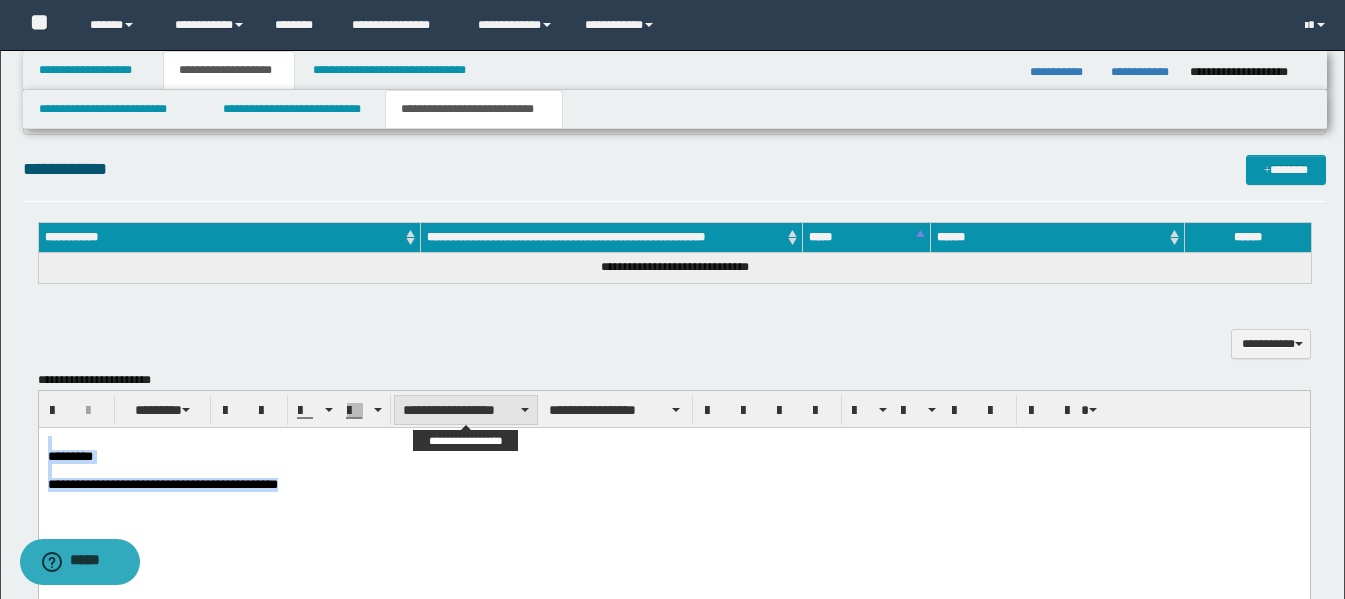 click on "**********" at bounding box center (466, 410) 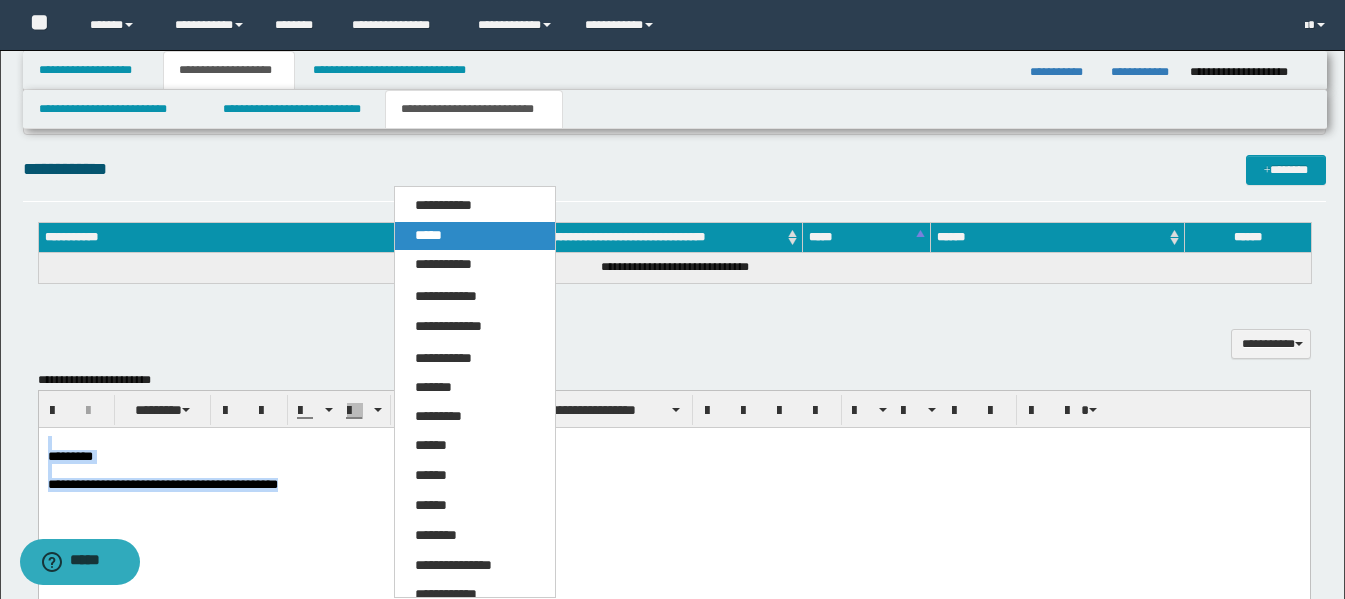 click on "*****" at bounding box center [475, 236] 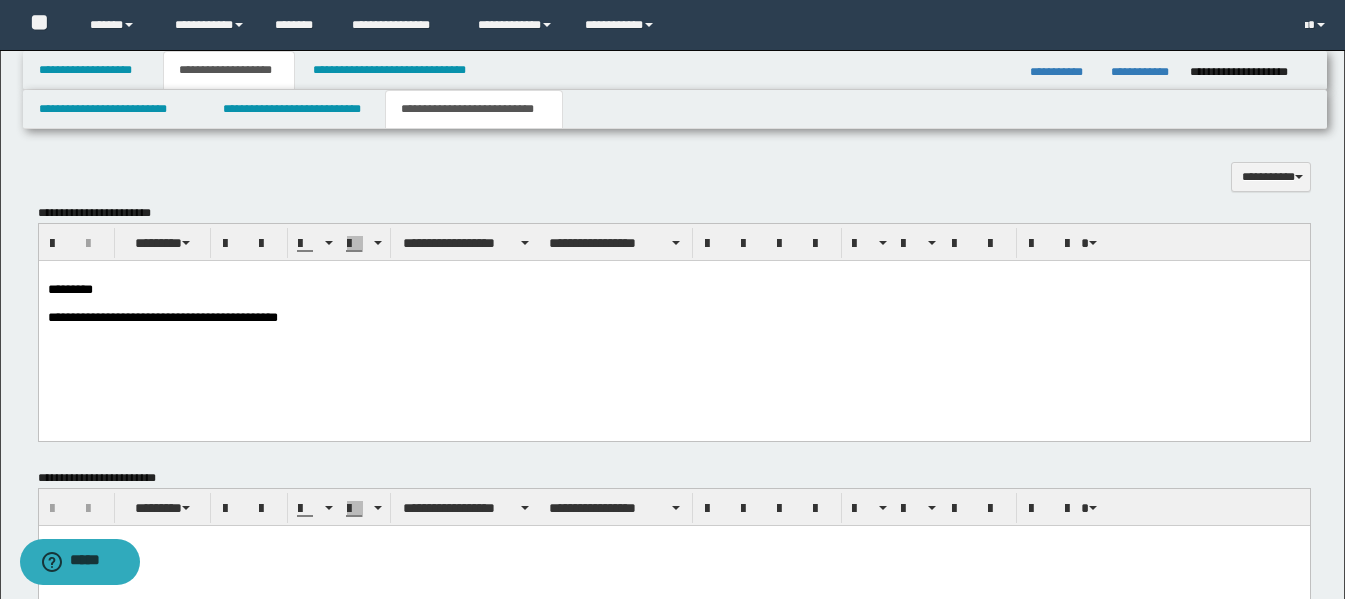 click on "**********" at bounding box center [673, 325] 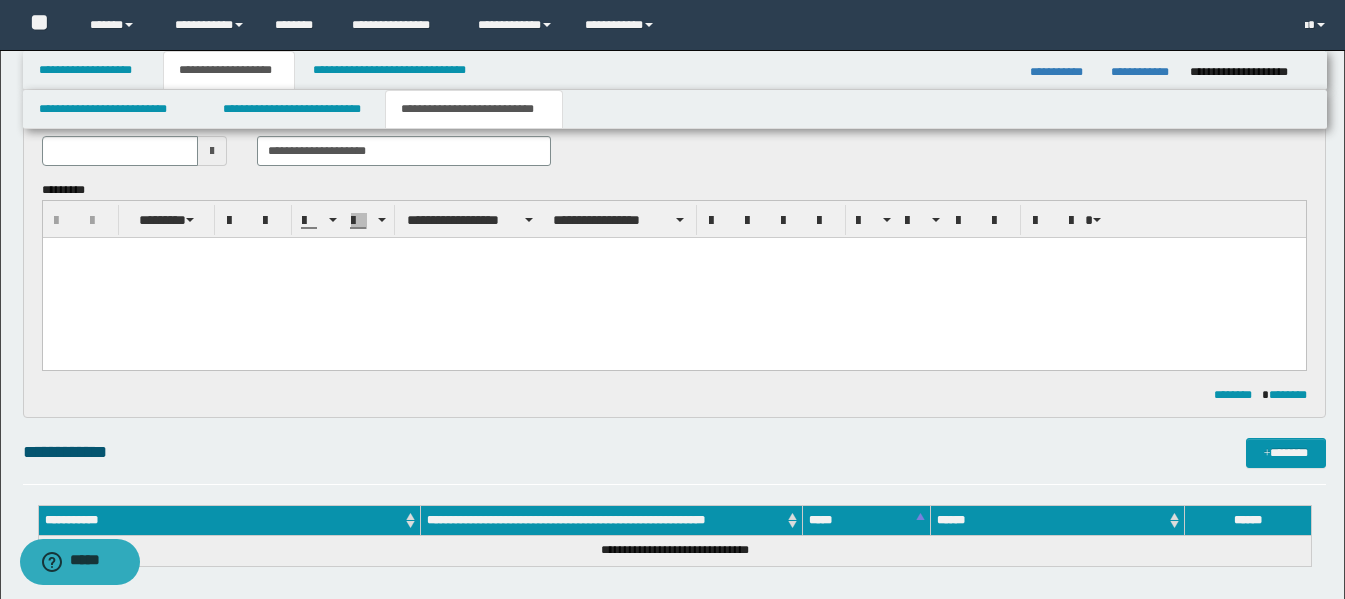 scroll, scrollTop: 67, scrollLeft: 0, axis: vertical 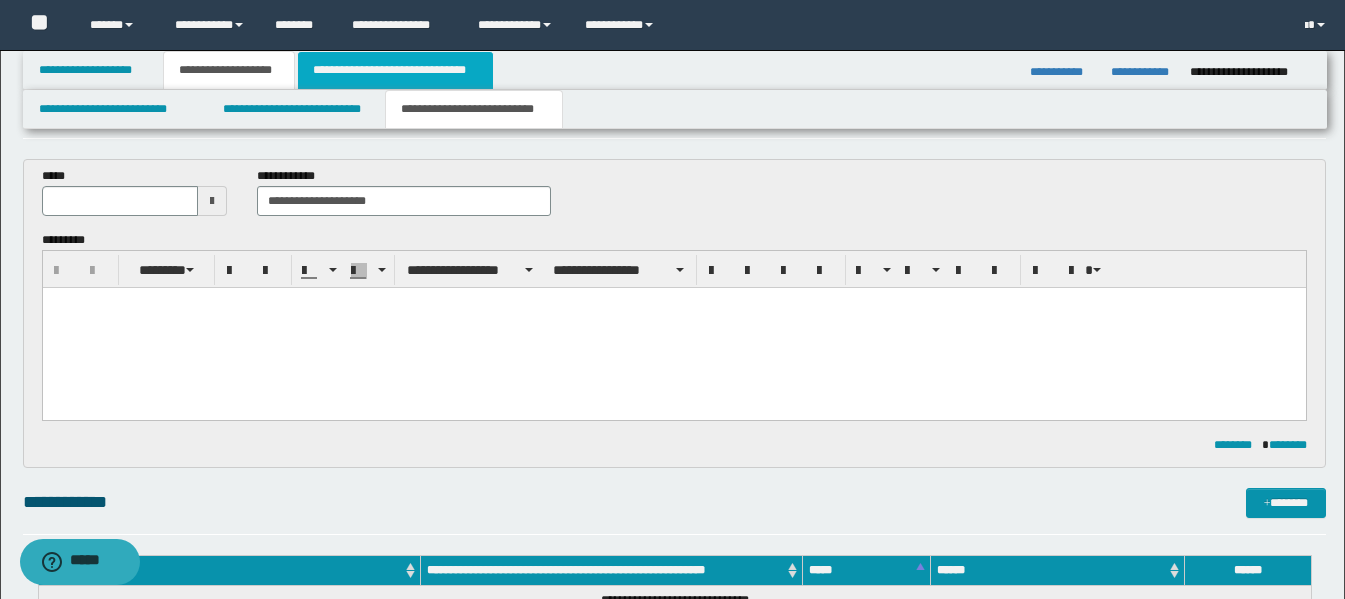 click on "**********" at bounding box center (395, 70) 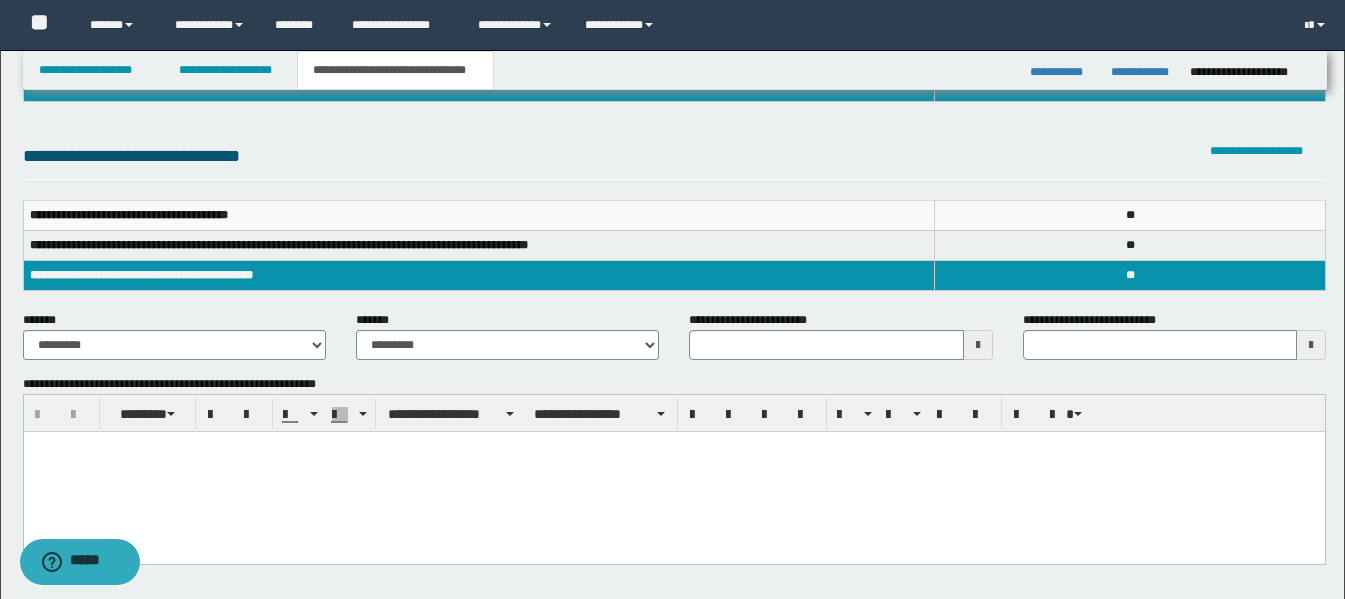 scroll, scrollTop: 300, scrollLeft: 0, axis: vertical 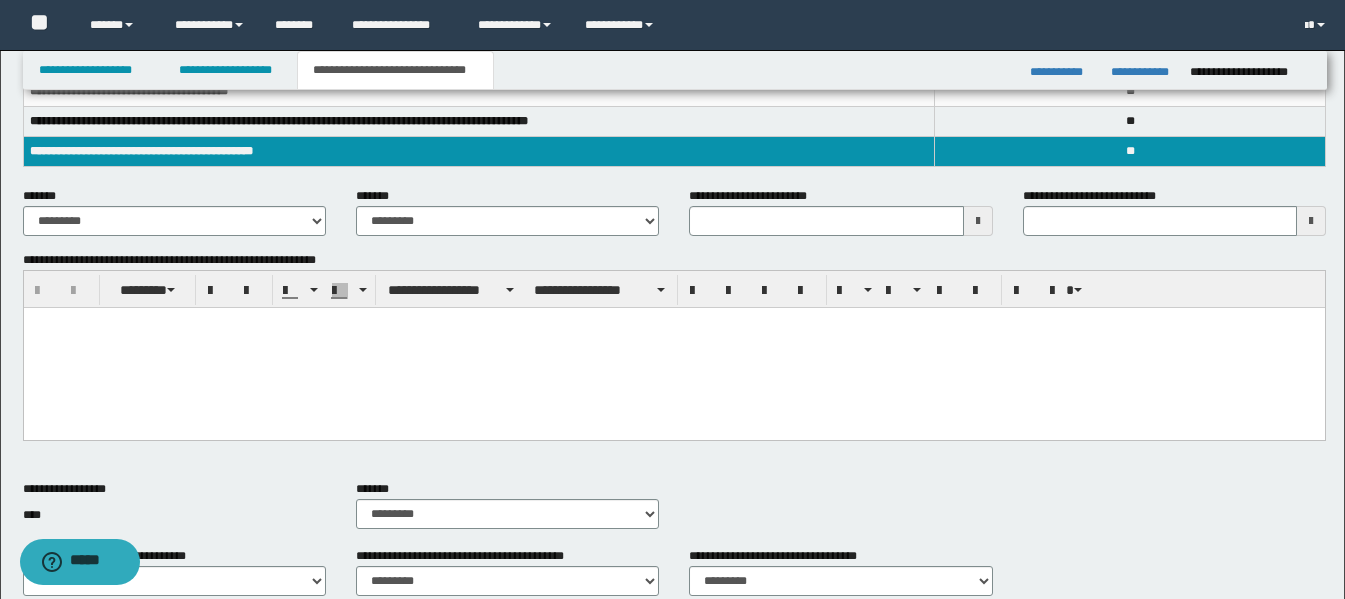 click at bounding box center [673, 348] 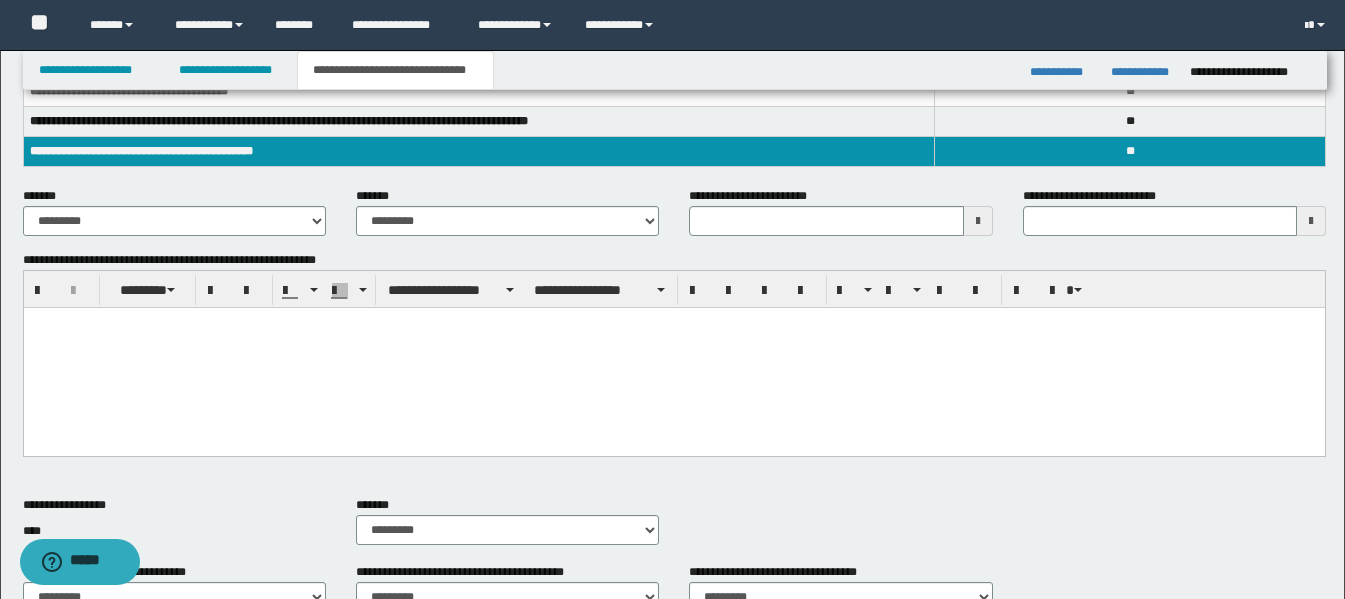 type 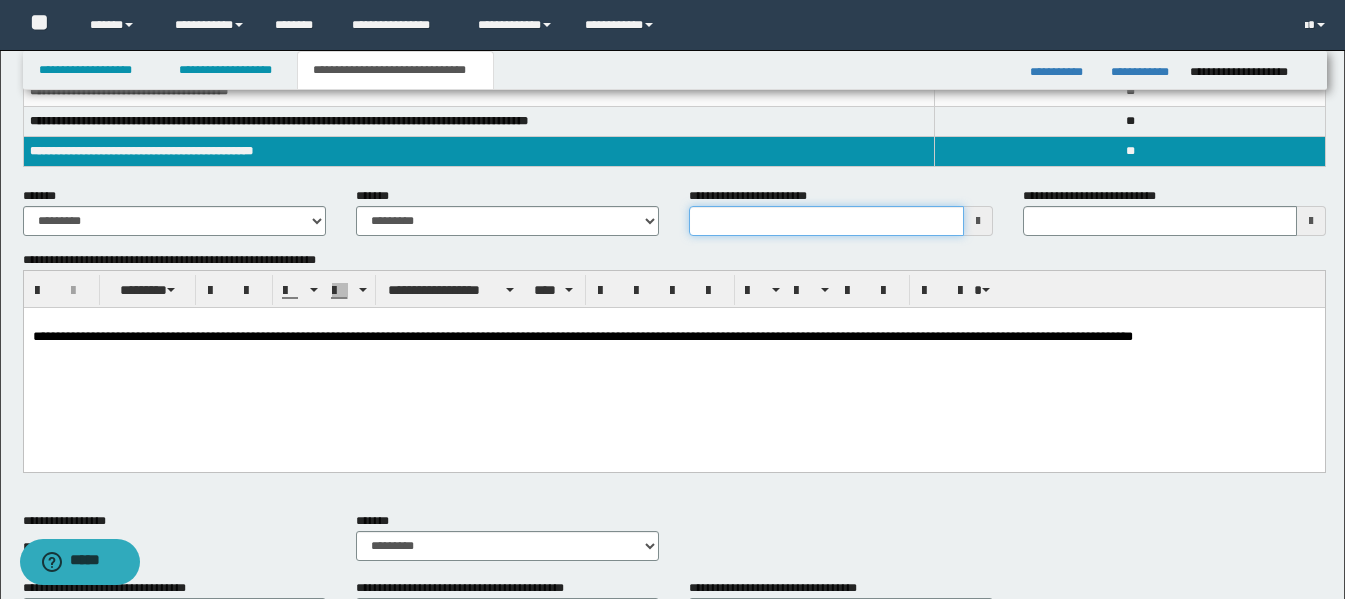 click on "**********" at bounding box center (826, 221) 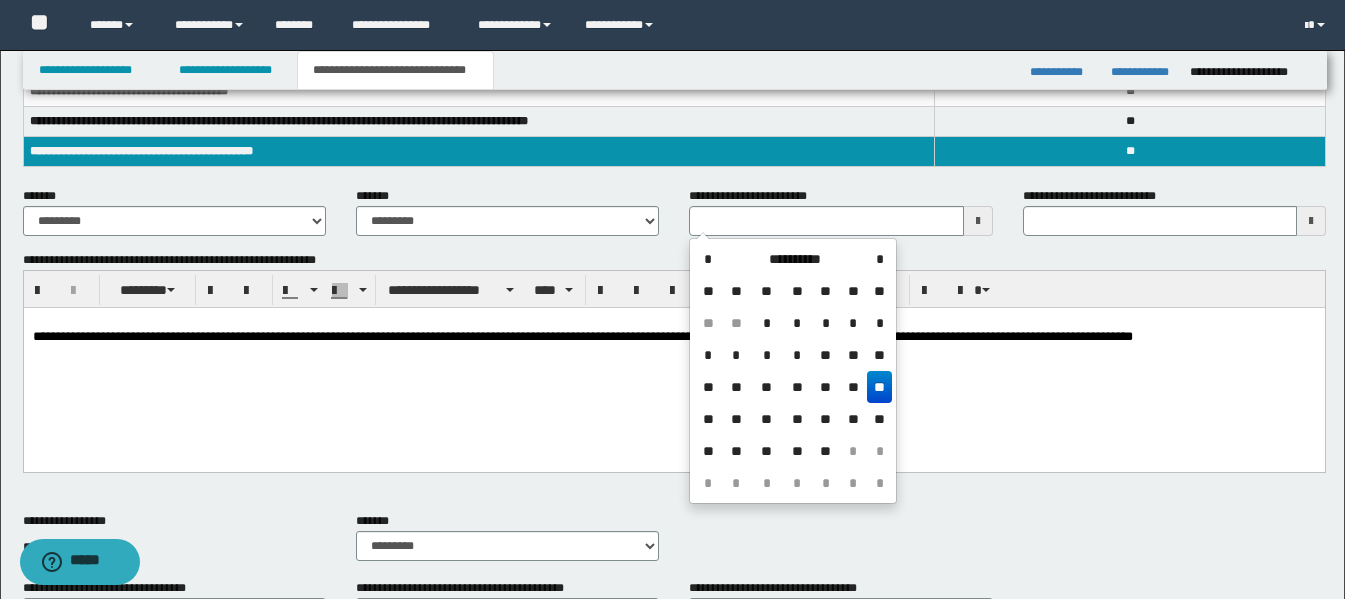 click on "**********" at bounding box center (793, 371) 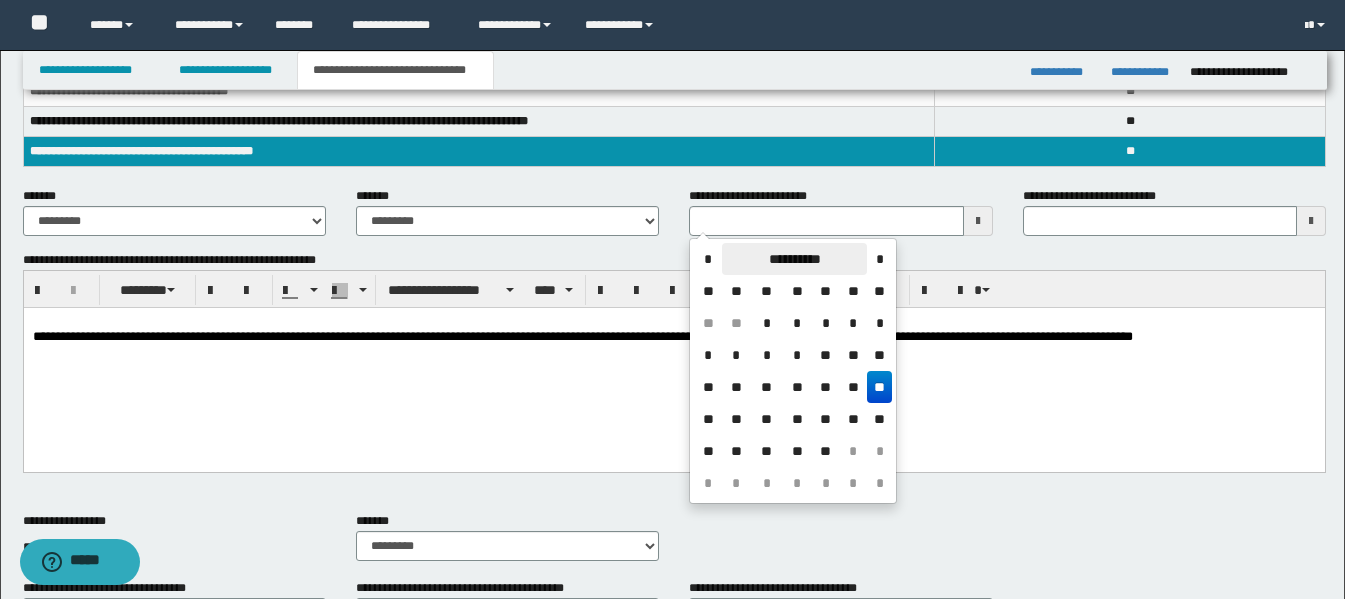 click on "**********" at bounding box center (794, 259) 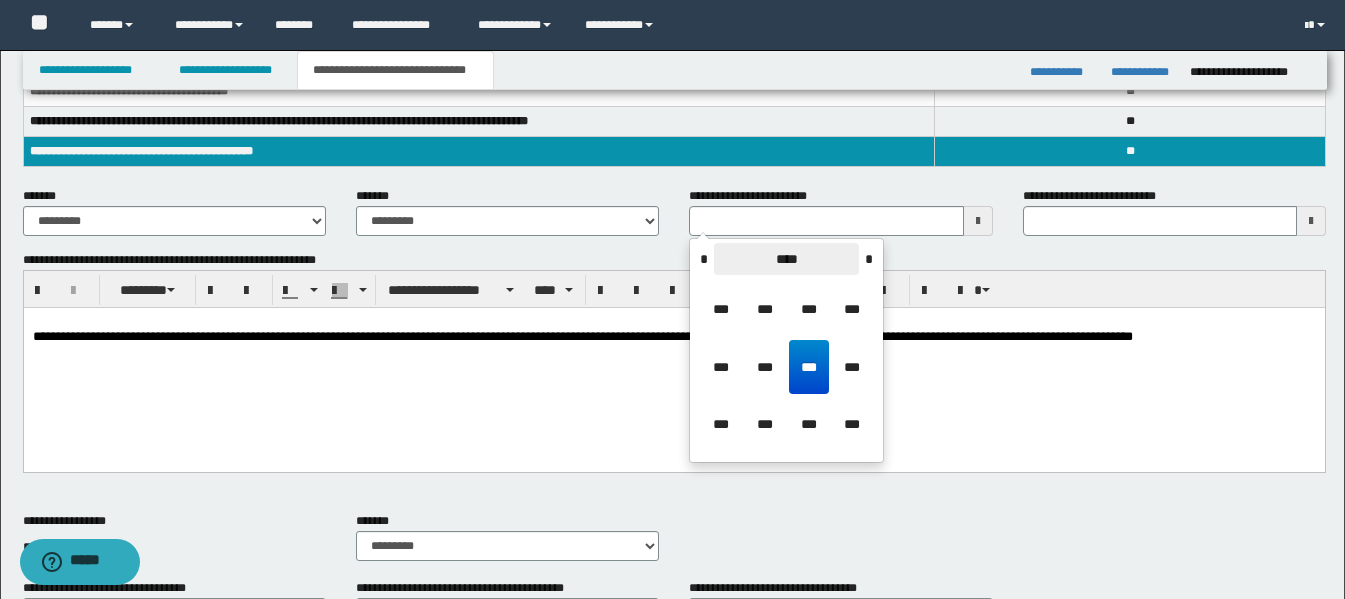 click on "****" at bounding box center [786, 259] 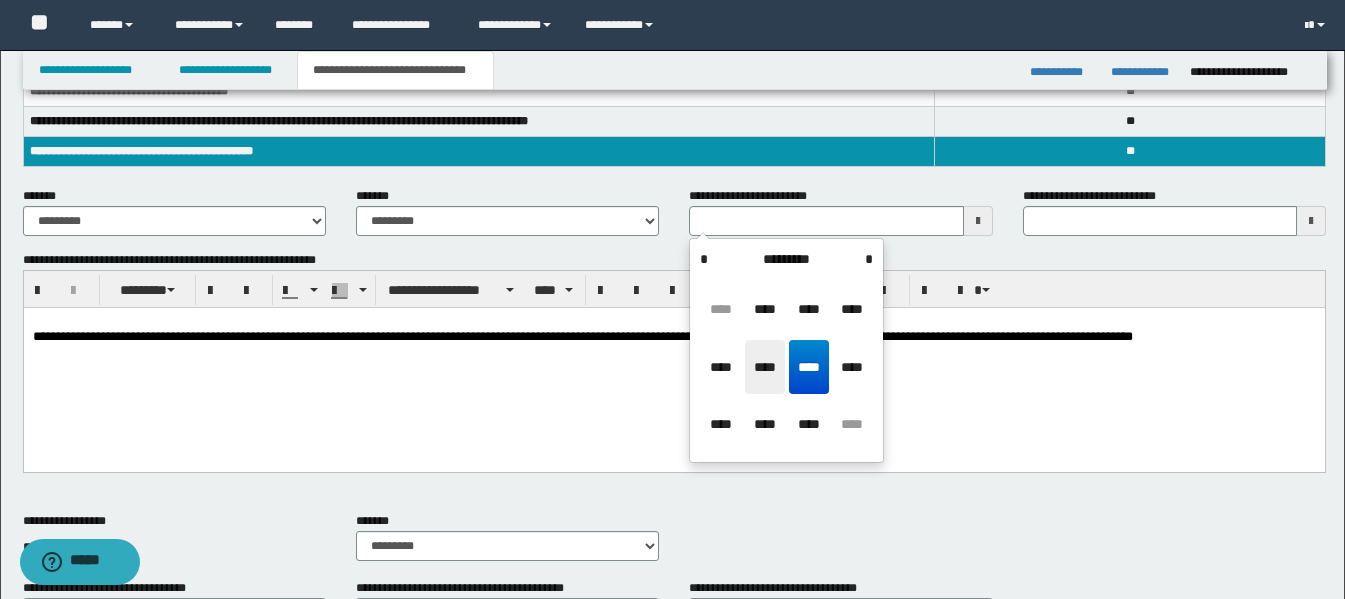 click on "****" at bounding box center [765, 367] 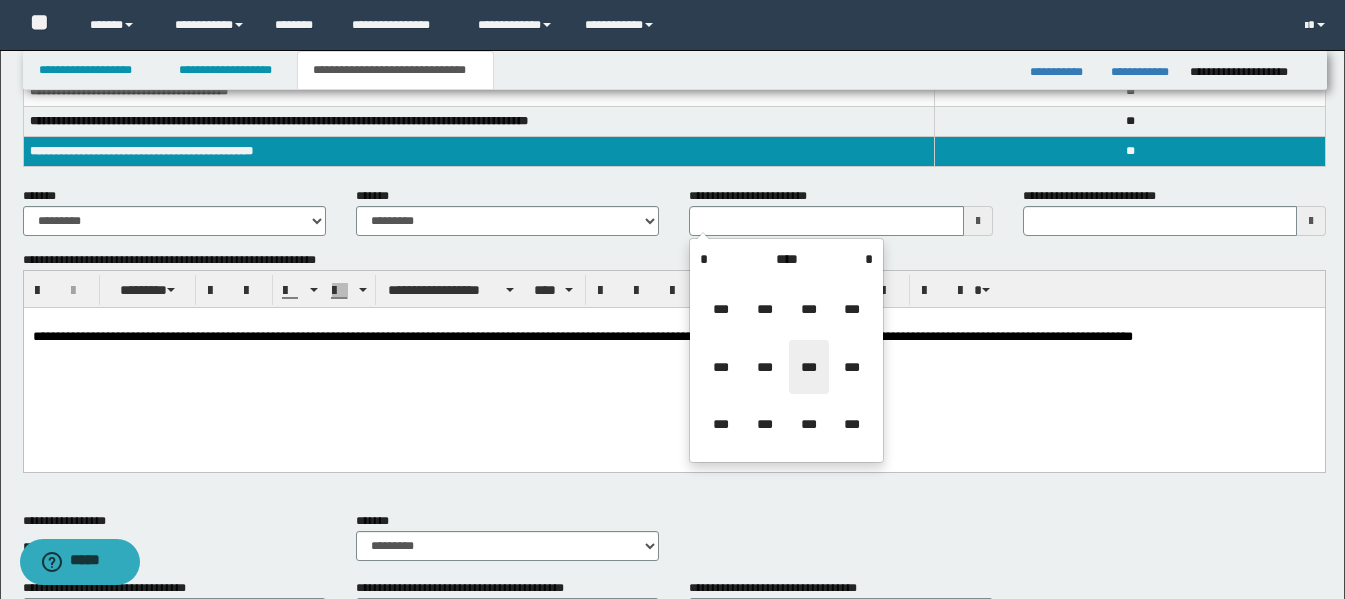 click on "***" at bounding box center [809, 367] 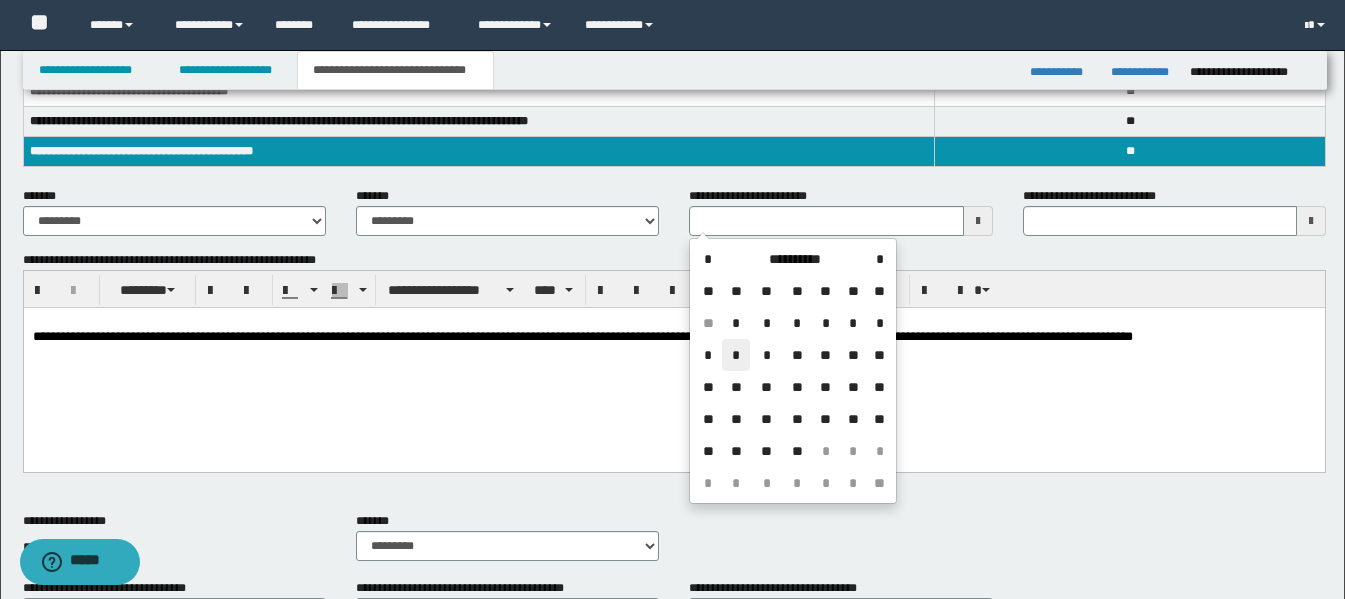 click on "*" at bounding box center (736, 355) 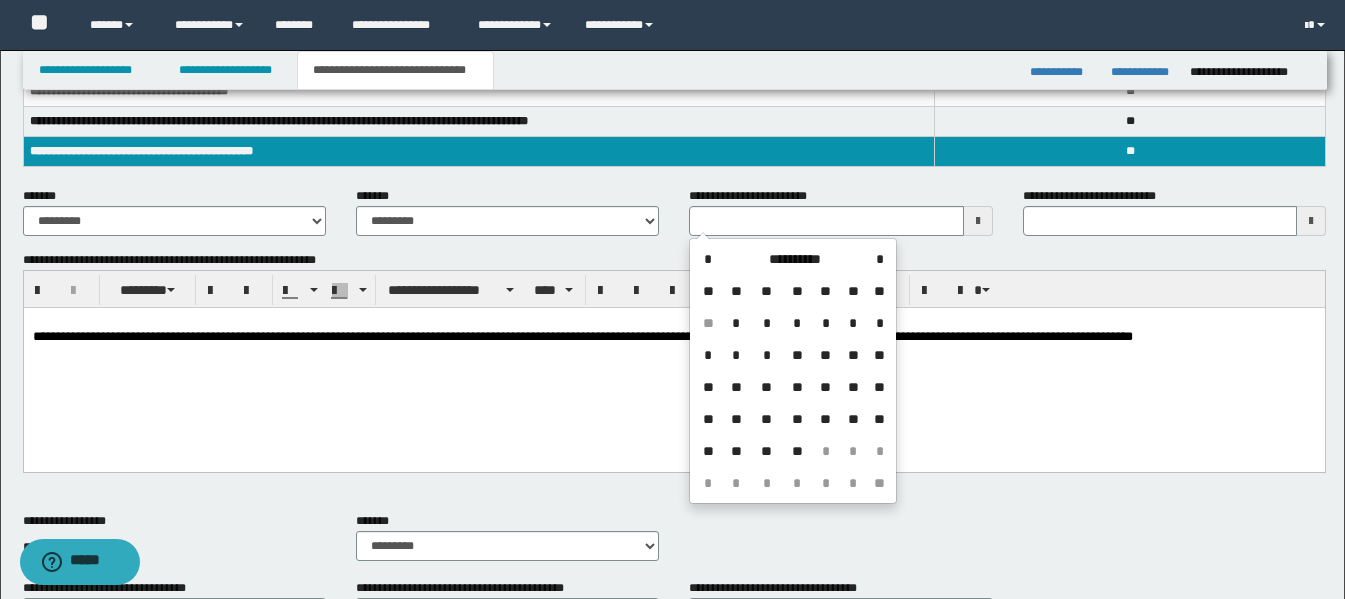 type on "**********" 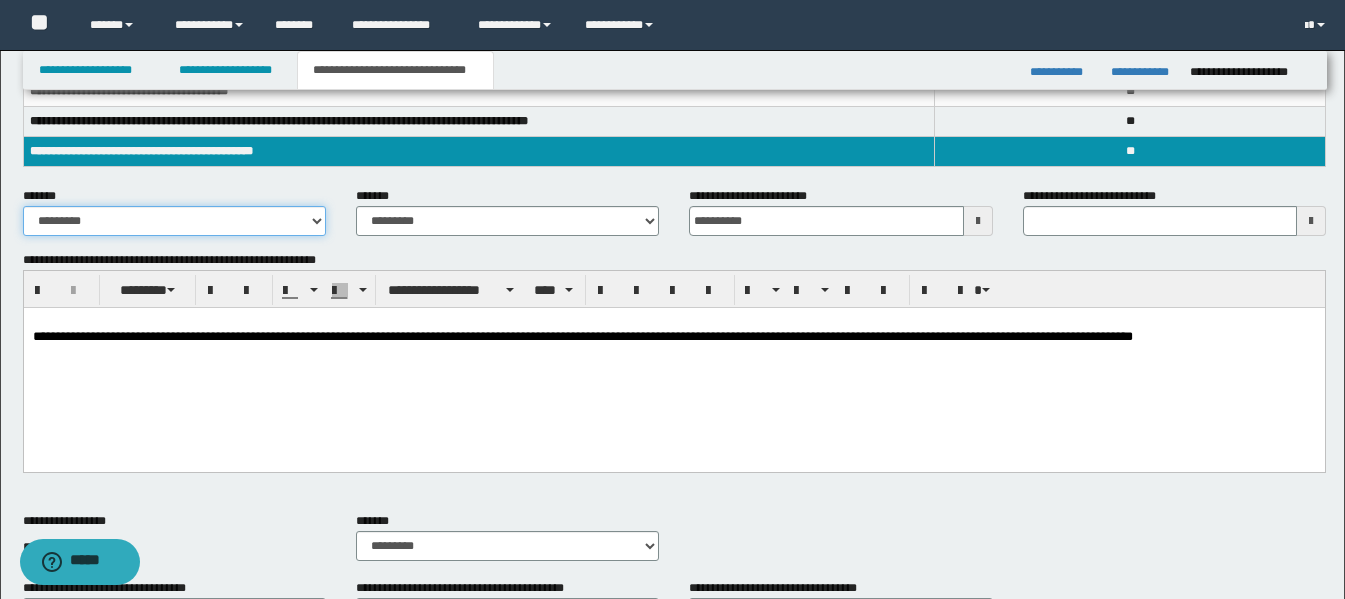 click on "**********" at bounding box center (174, 221) 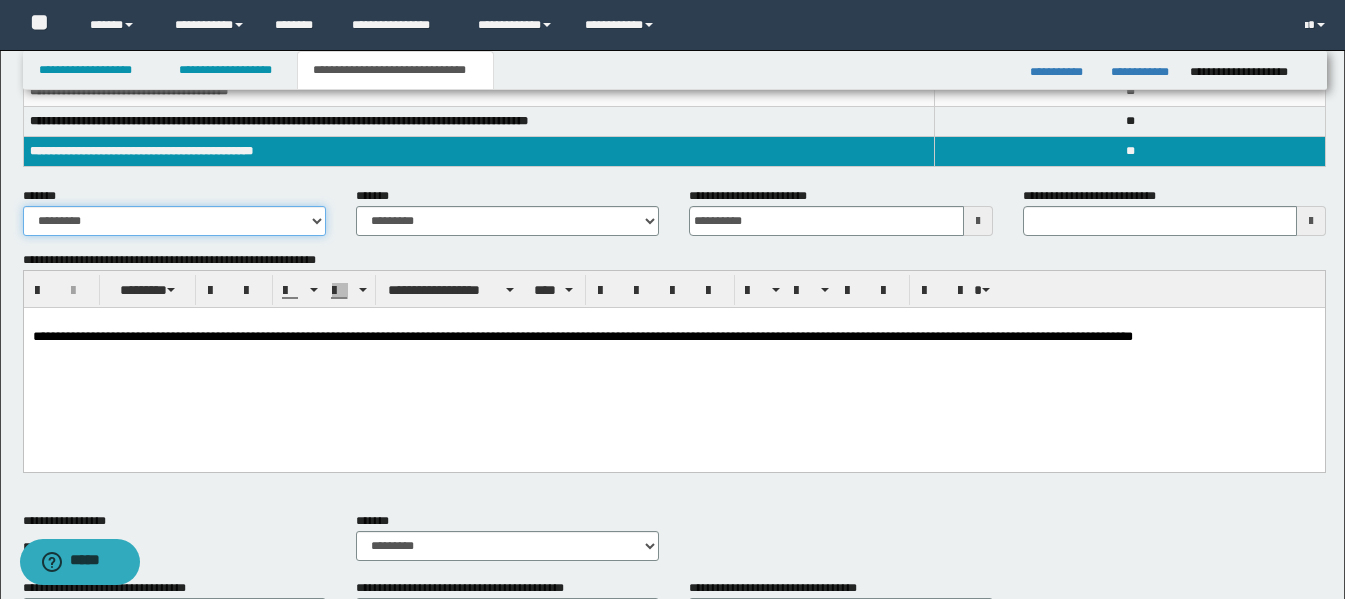 select on "*" 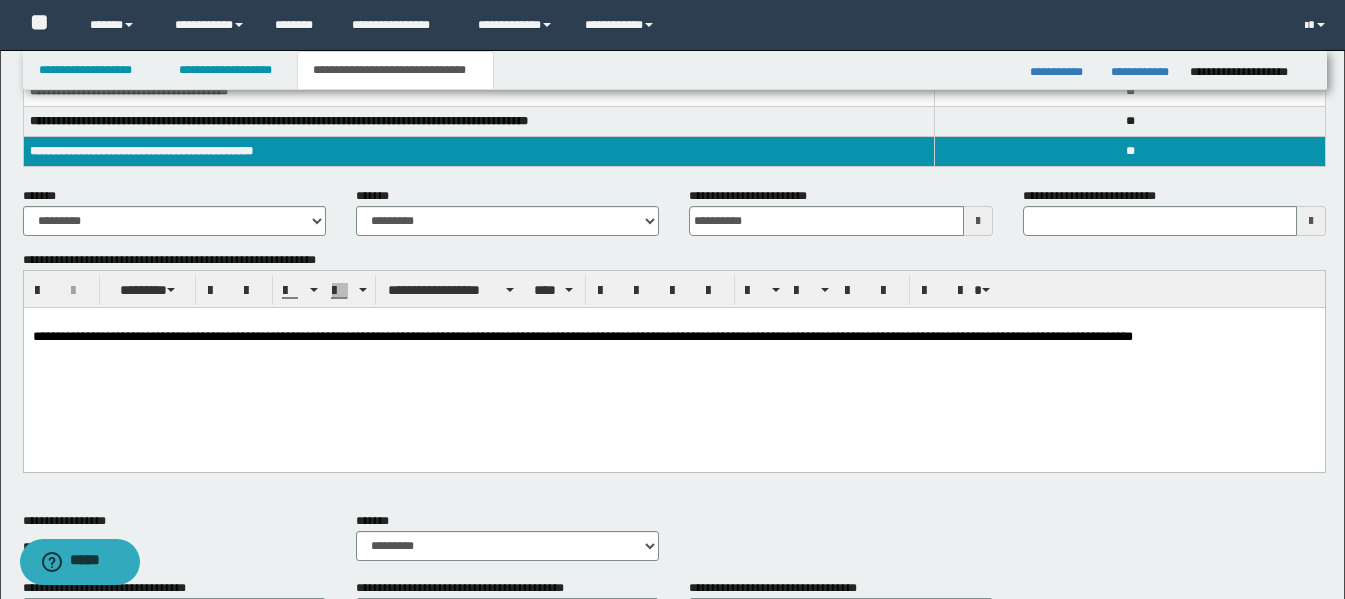 click on "**********" at bounding box center [507, 211] 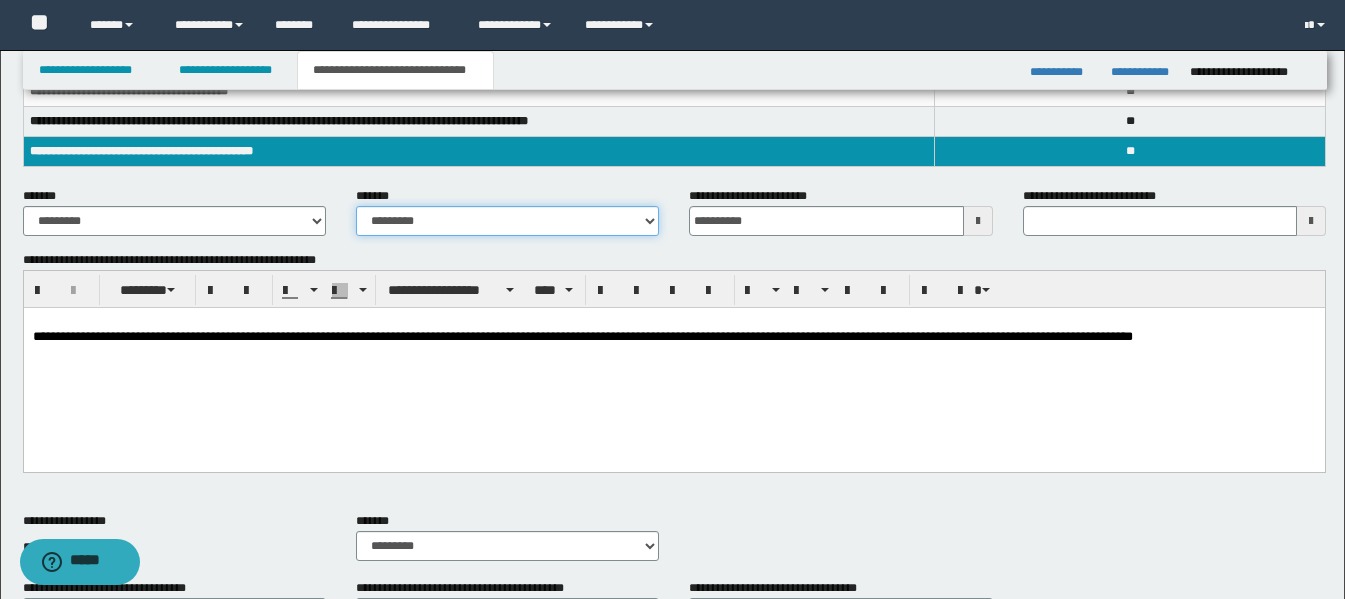 click on "**********" at bounding box center (507, 221) 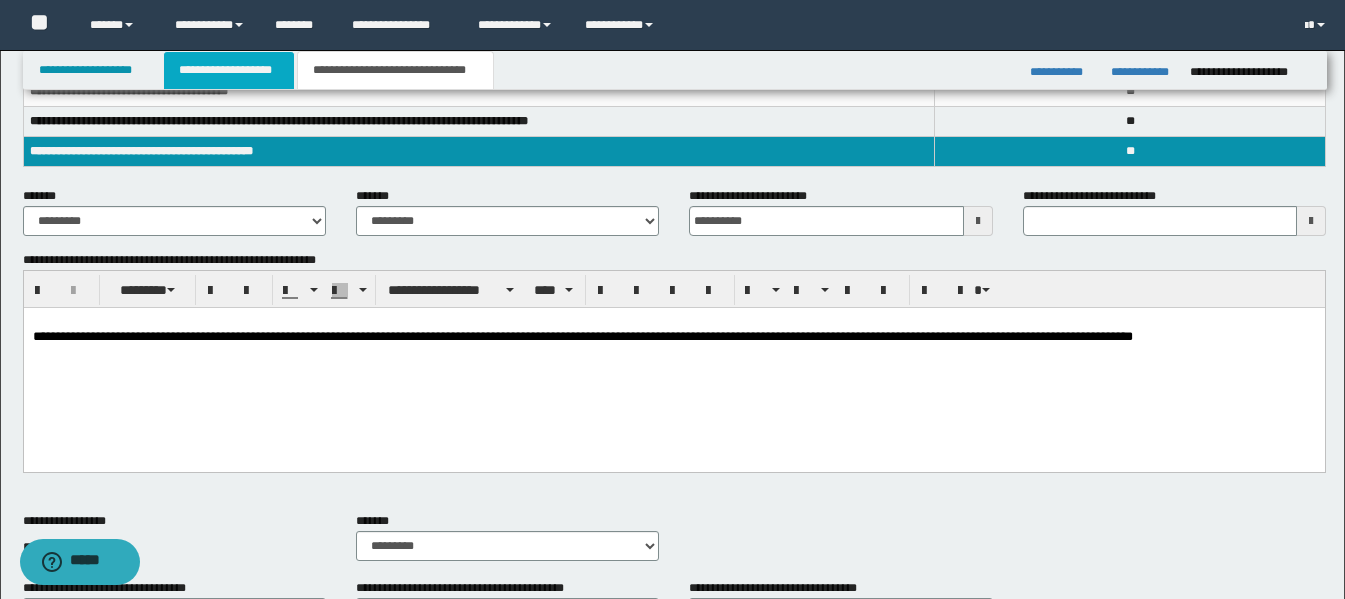 click on "**********" at bounding box center (229, 70) 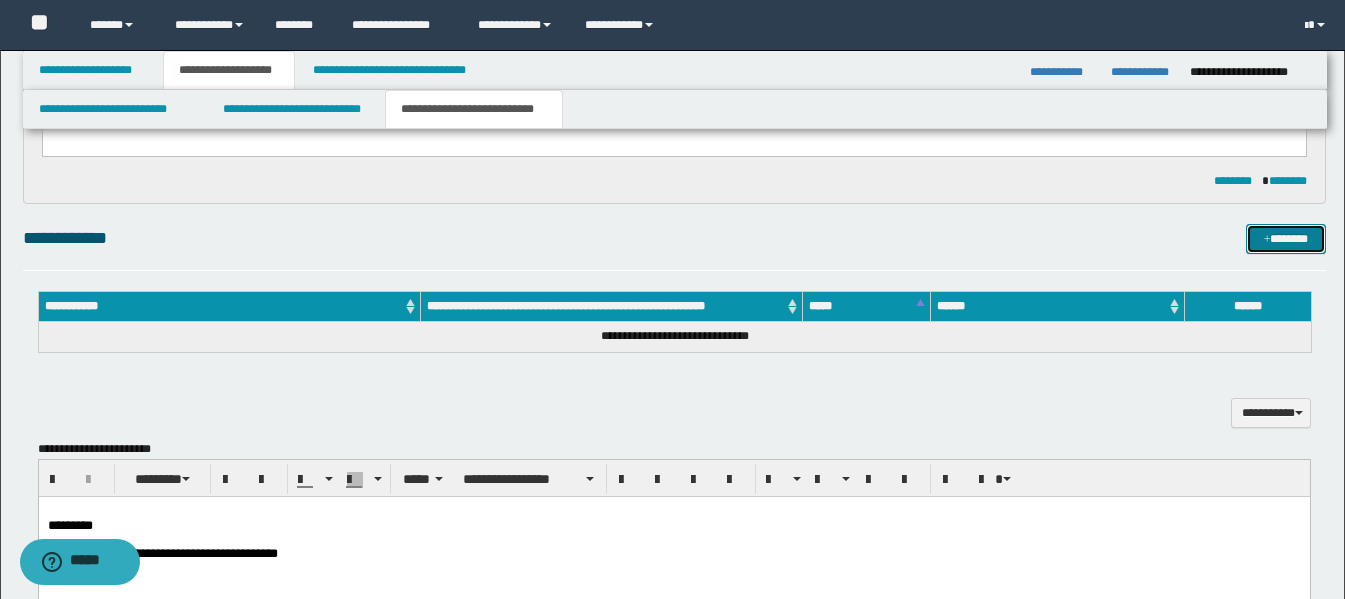 drag, startPoint x: 1275, startPoint y: 238, endPoint x: 1266, endPoint y: 257, distance: 21.023796 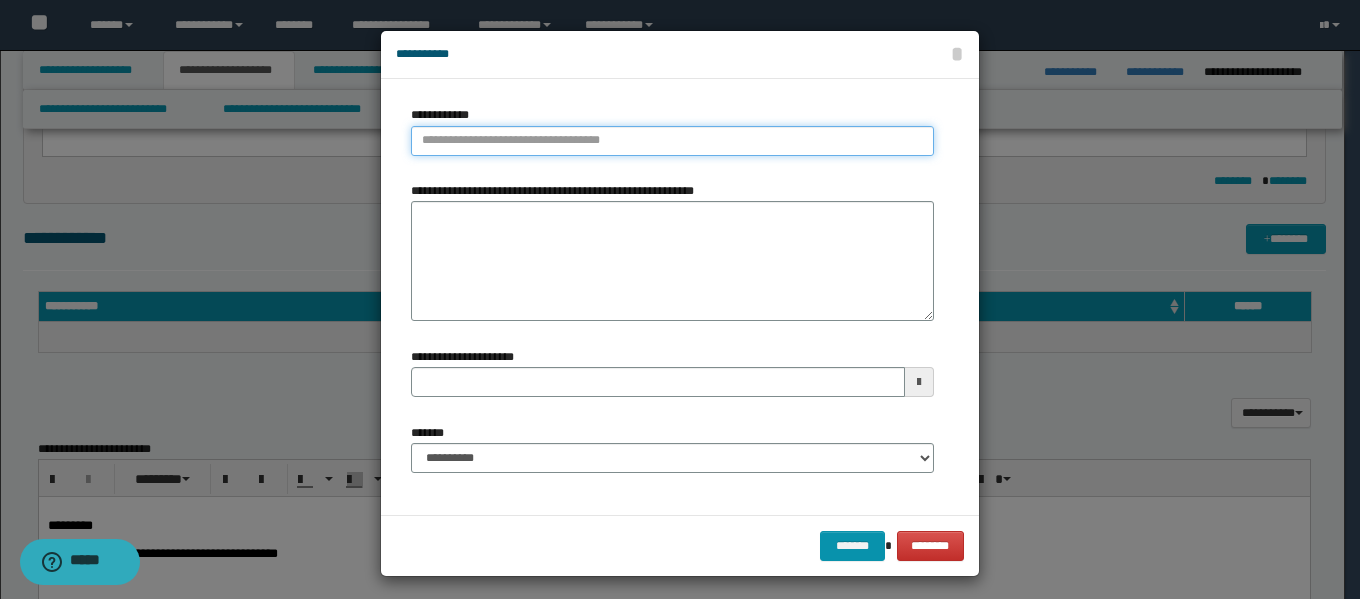 click on "**********" at bounding box center [672, 141] 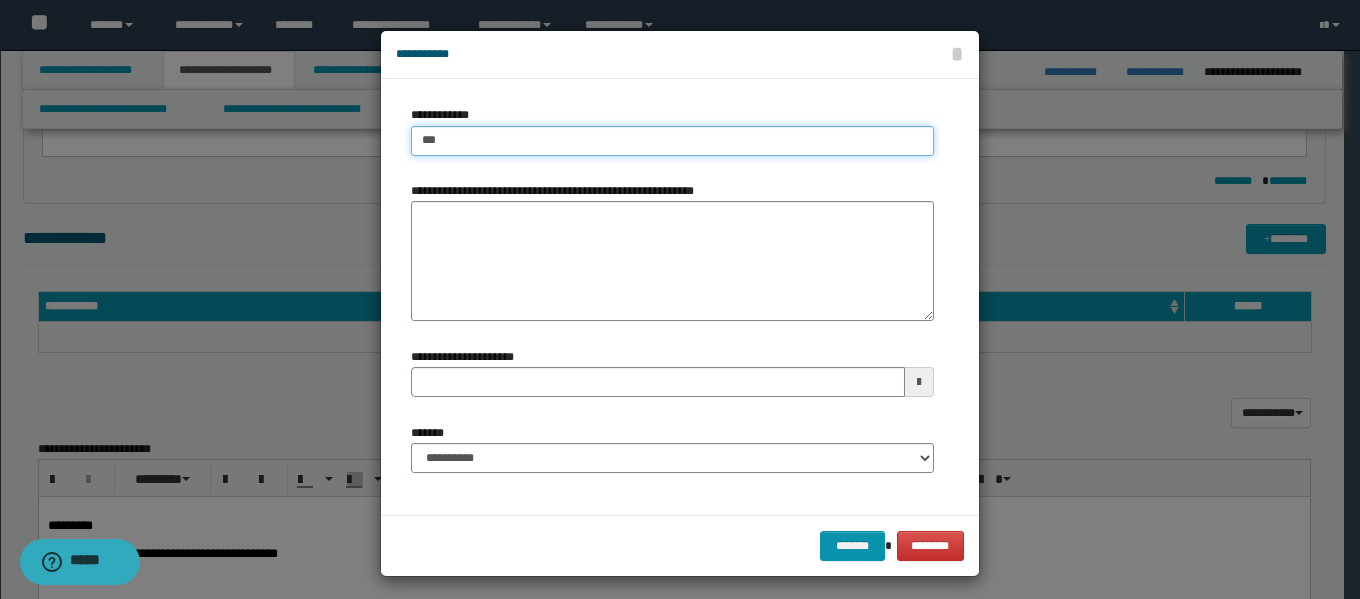 type on "****" 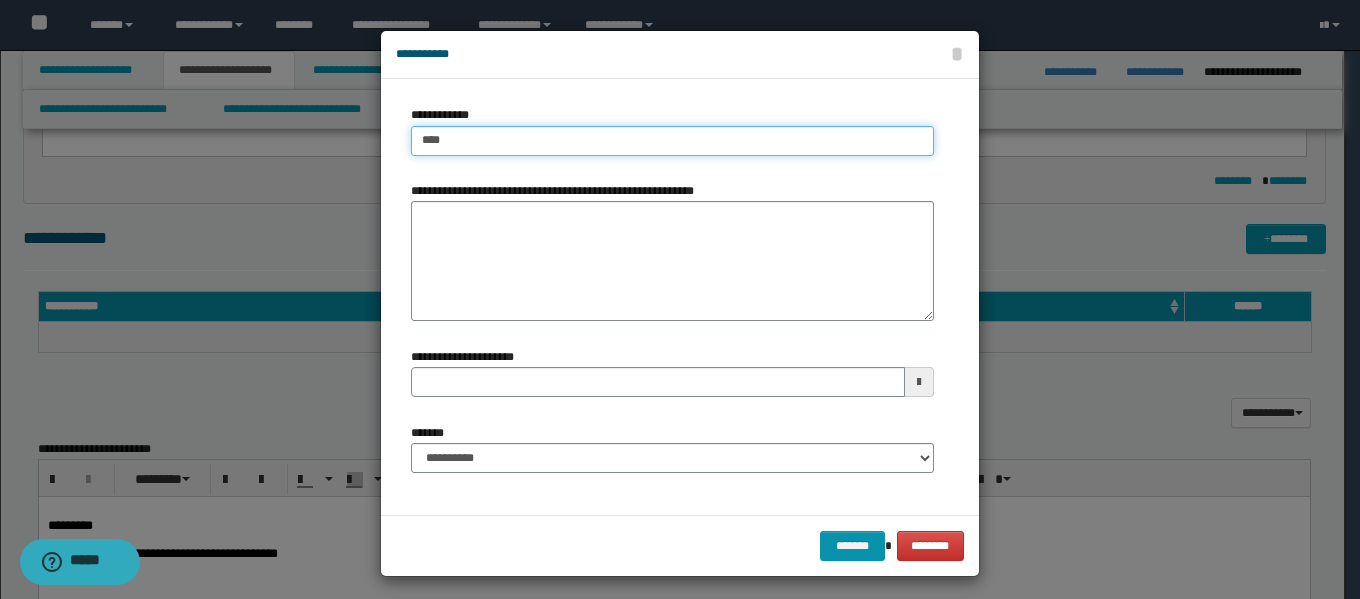 type on "****" 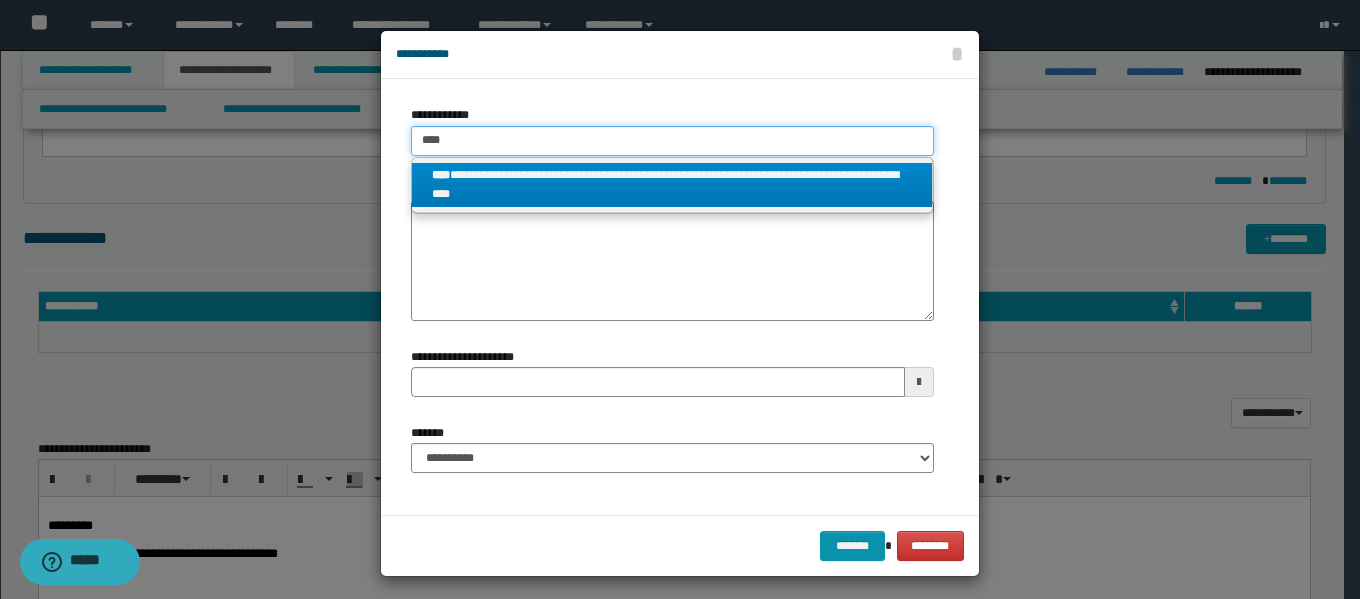 type on "****" 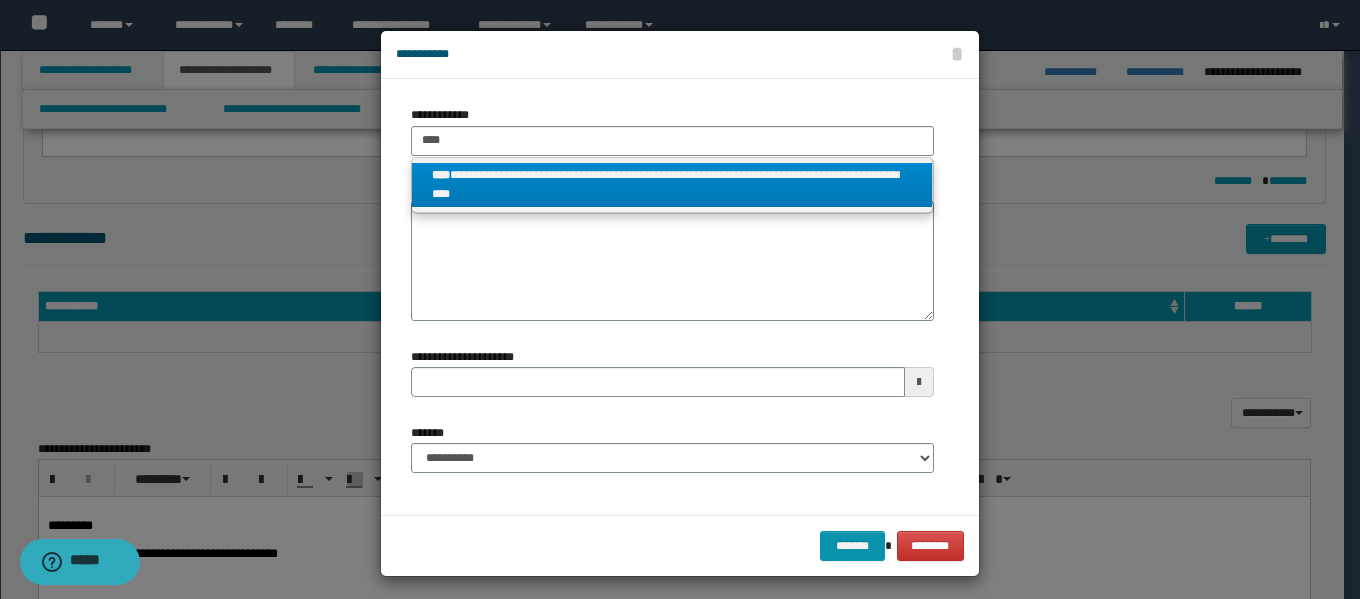 click on "**********" at bounding box center (672, 185) 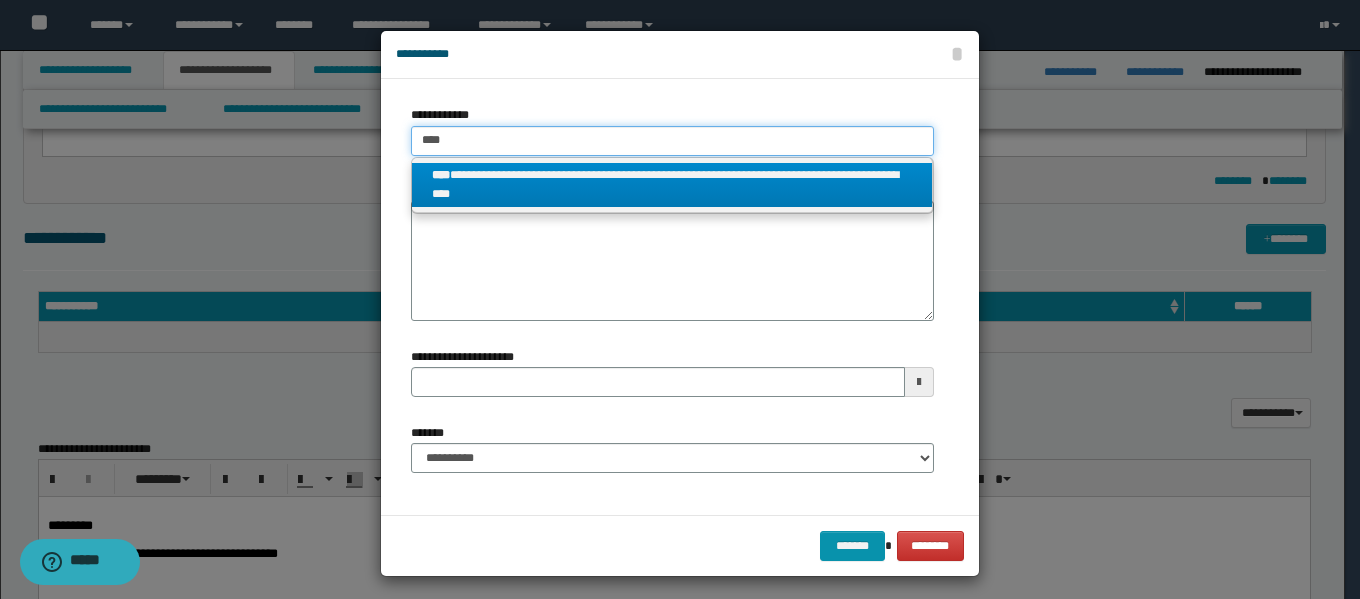 type 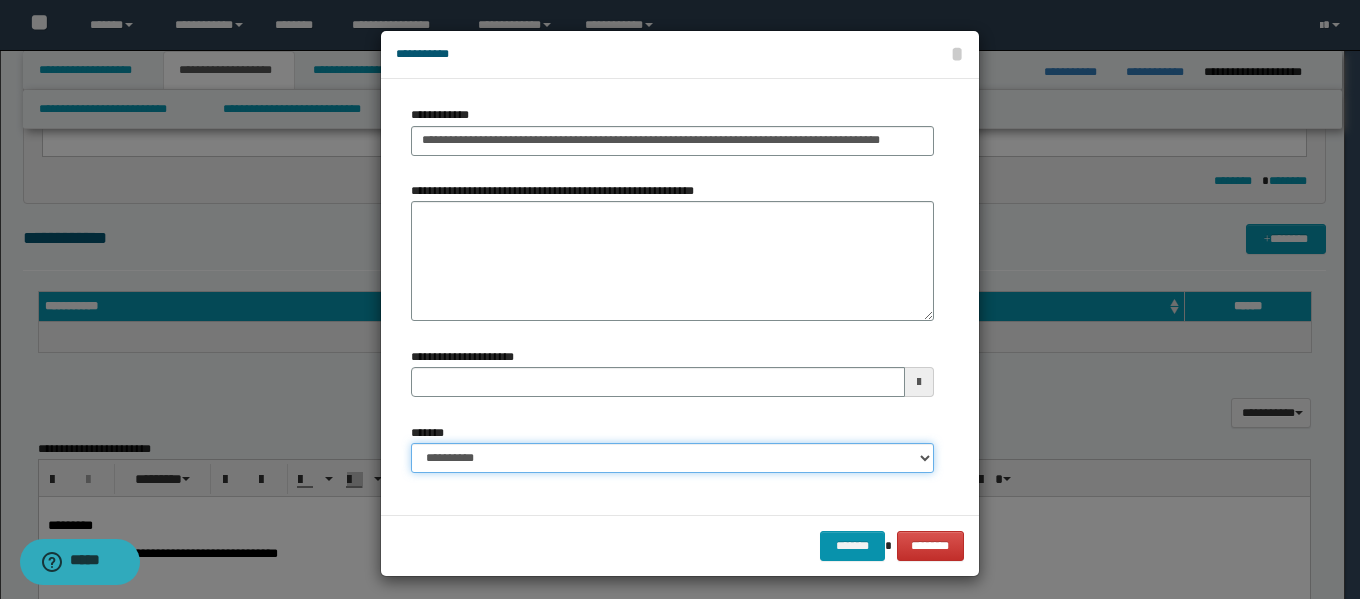 click on "**********" at bounding box center (672, 458) 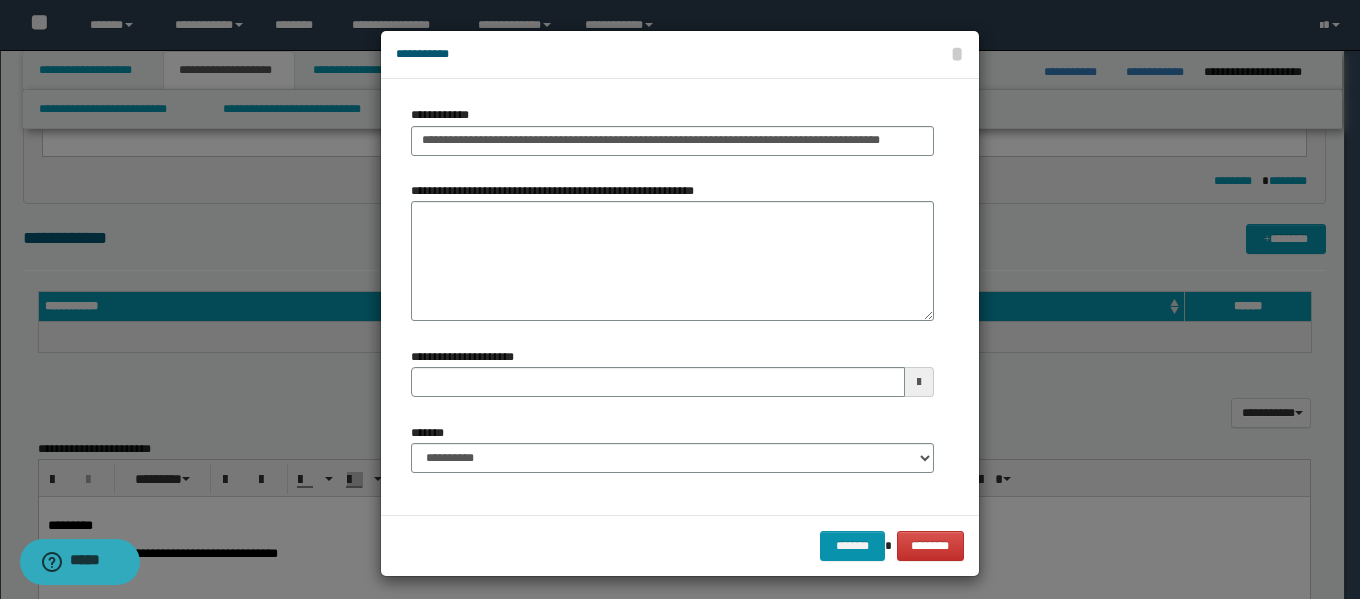 drag, startPoint x: 469, startPoint y: 475, endPoint x: 468, endPoint y: 463, distance: 12.0415945 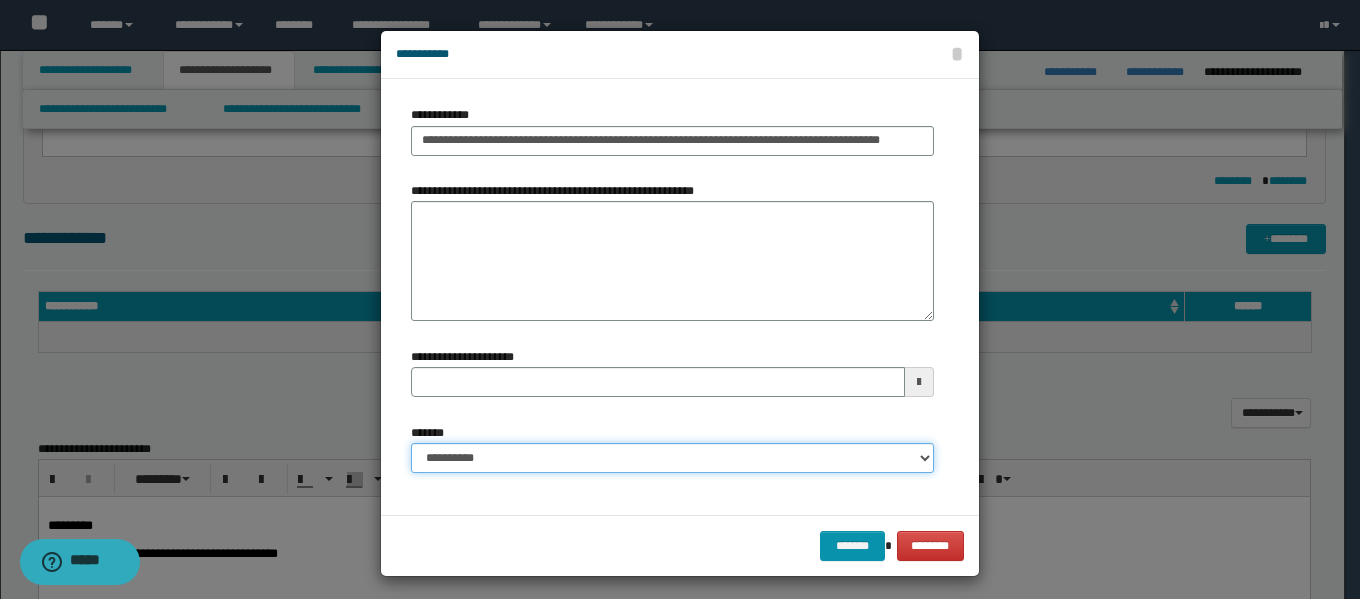 click on "**********" at bounding box center (672, 458) 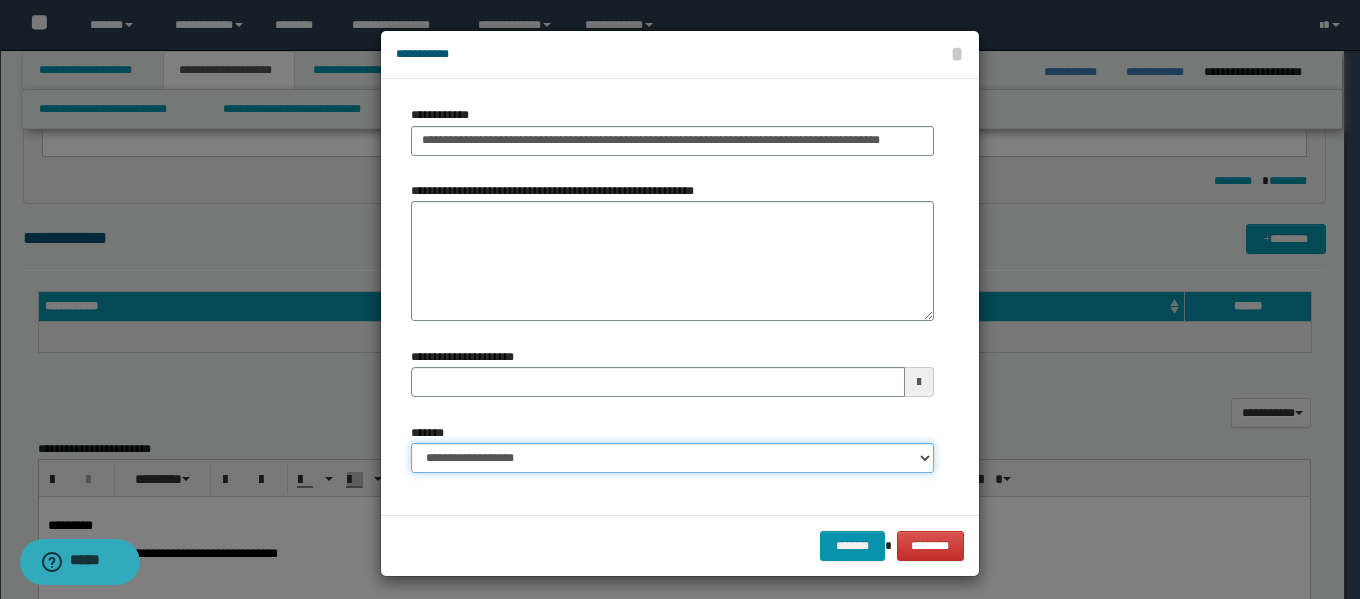 type 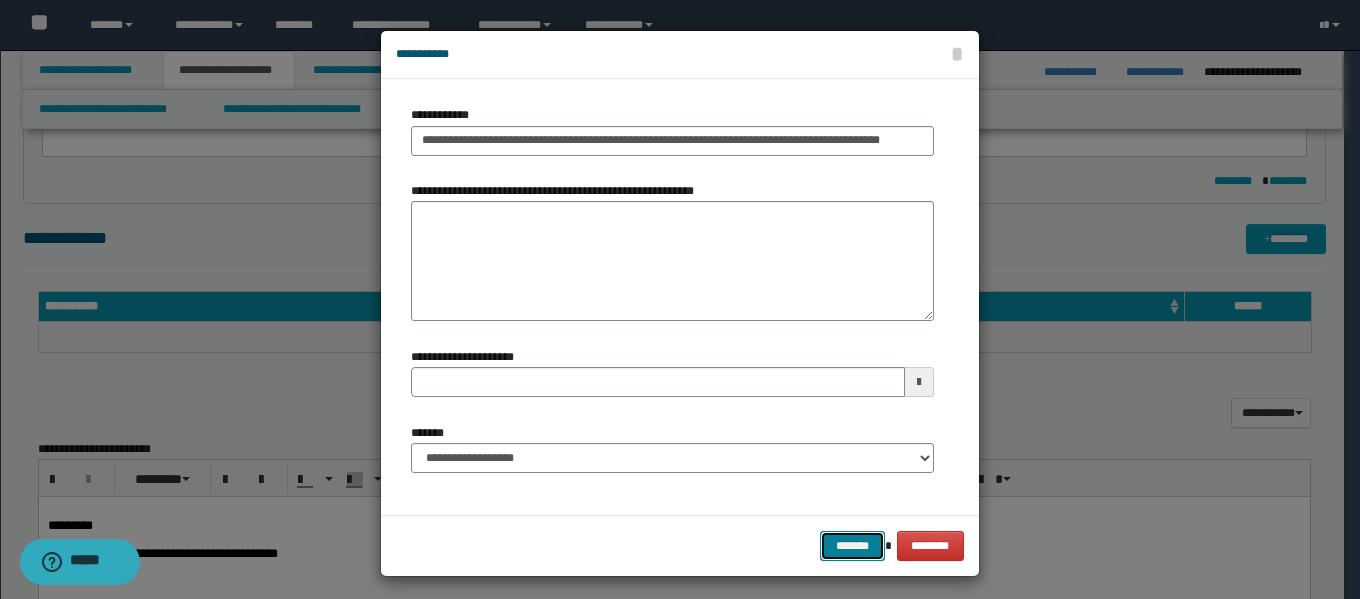 click on "*******" at bounding box center (852, 546) 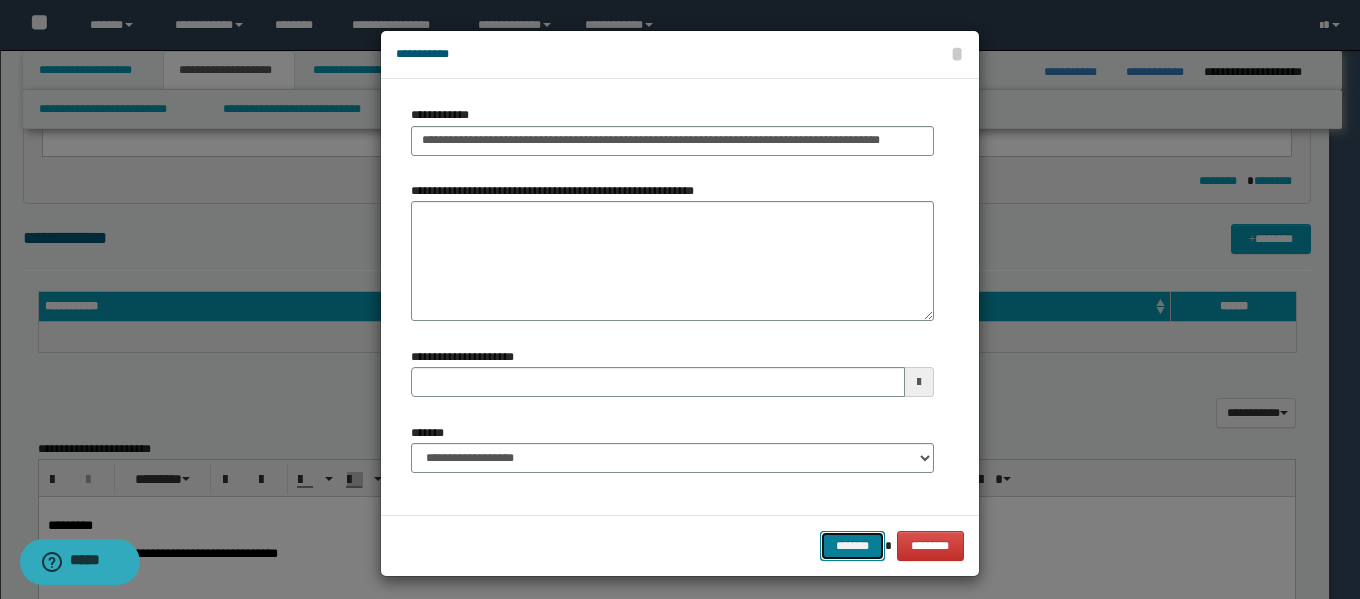 type 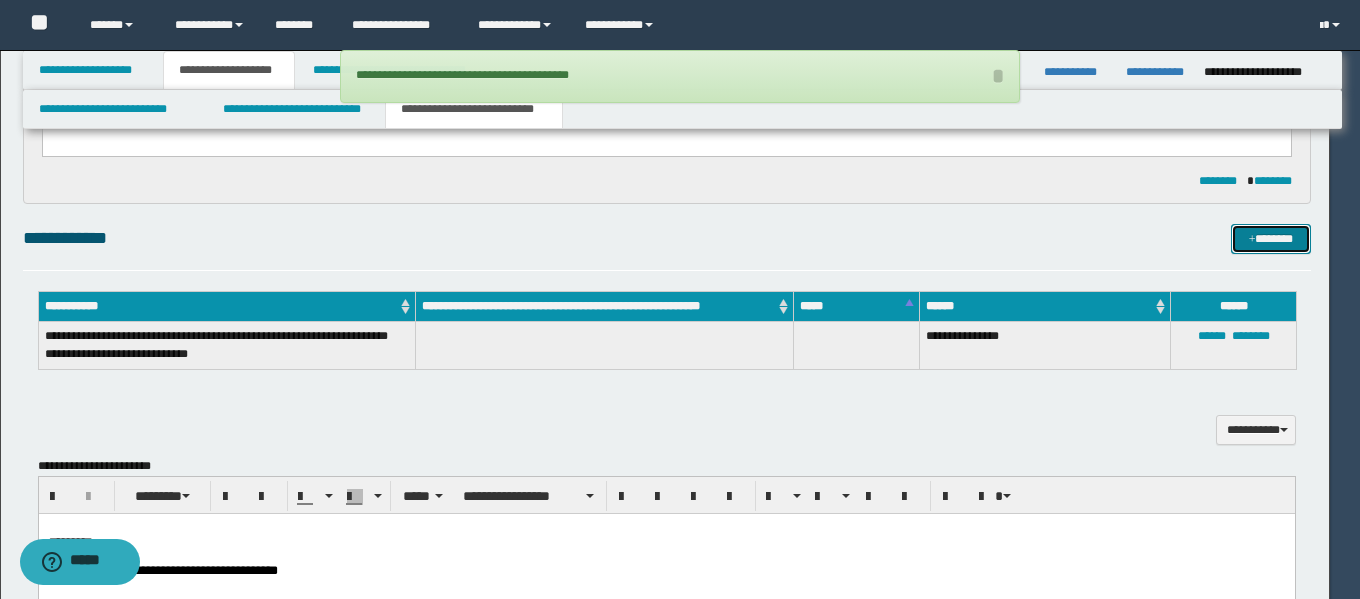 type 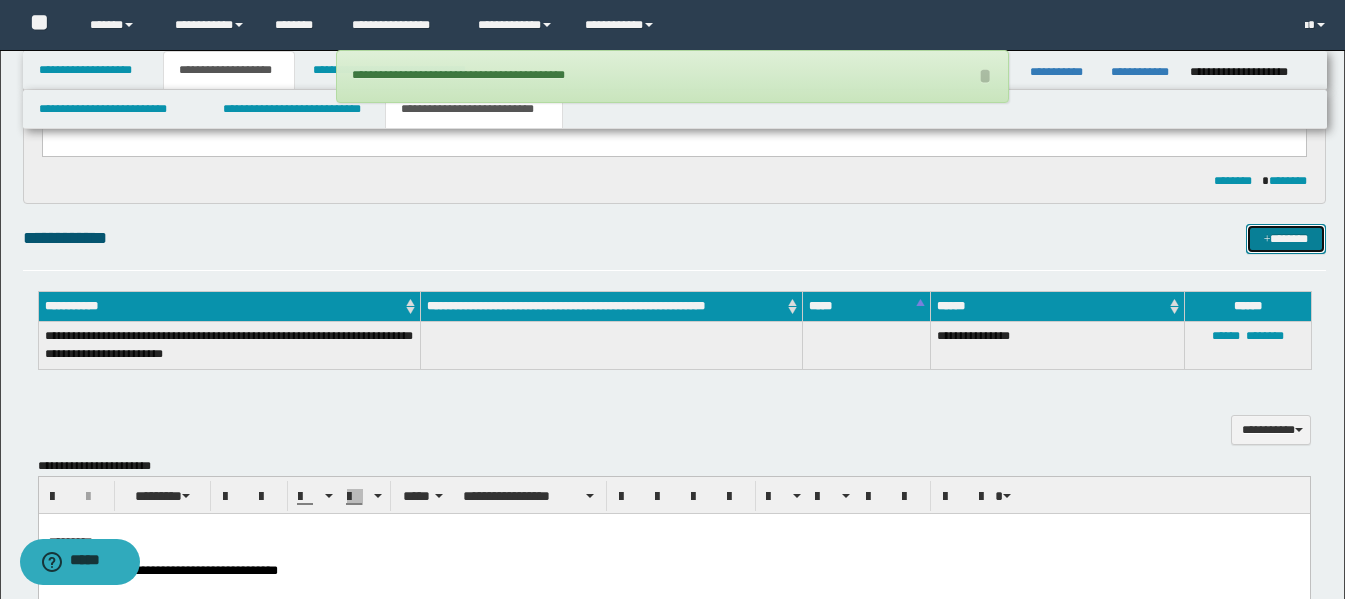 click on "*******" at bounding box center [1286, 239] 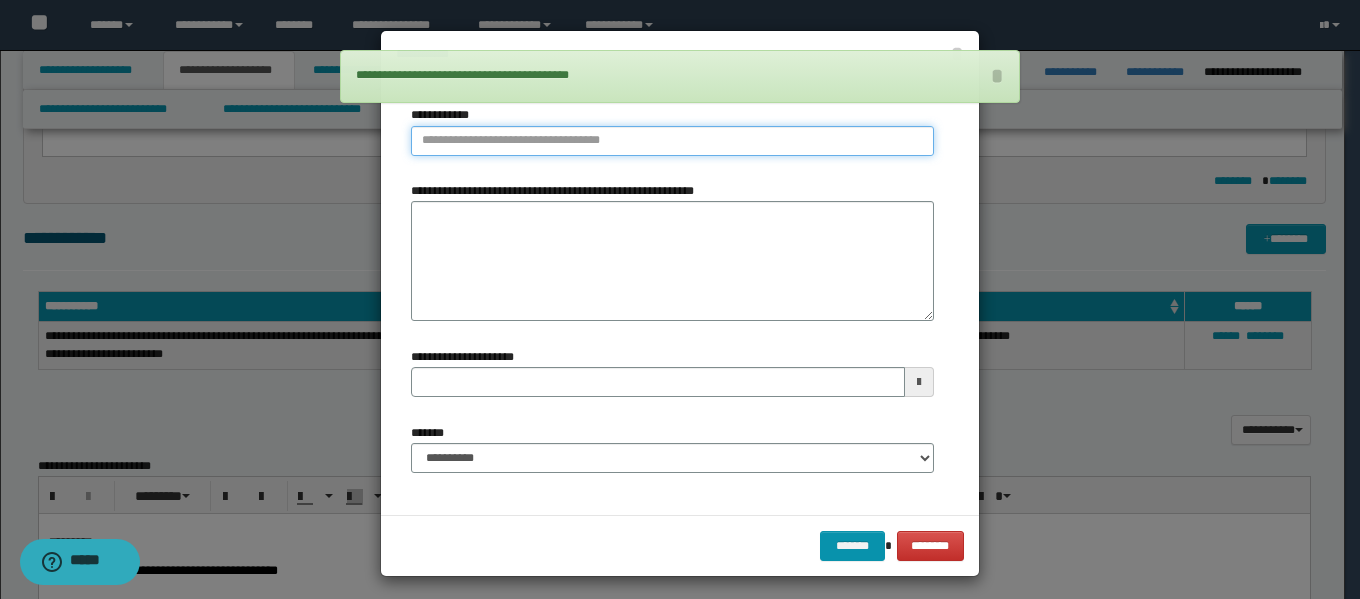 type on "**********" 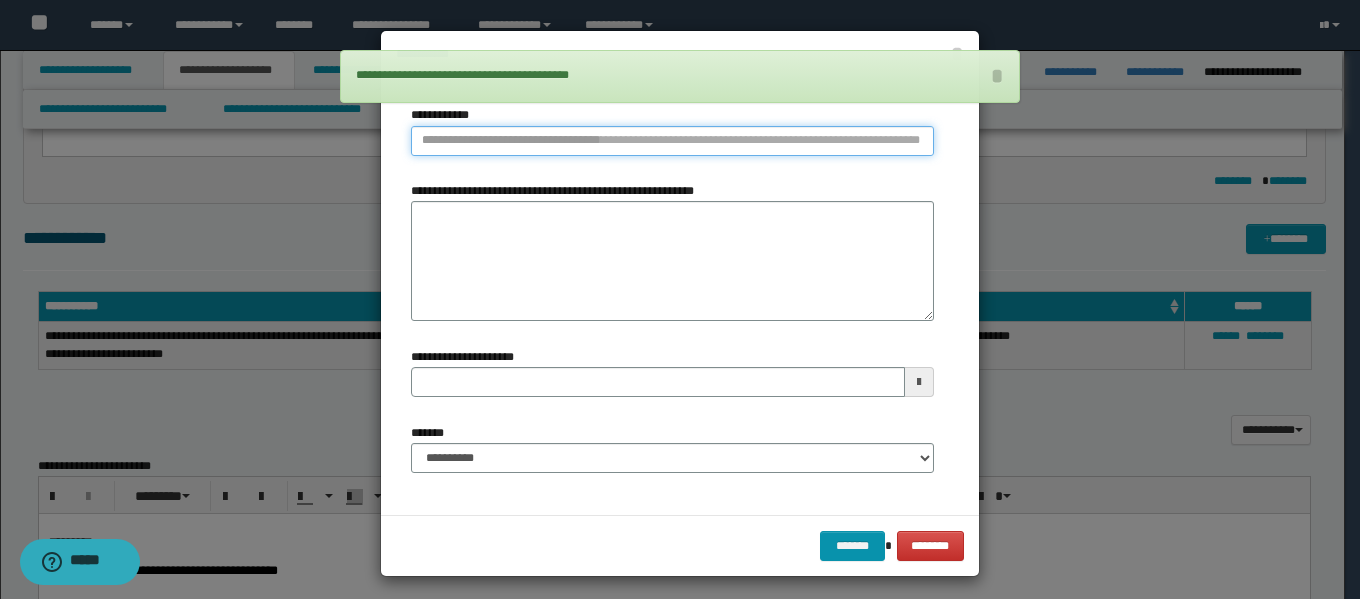 click on "**********" at bounding box center [672, 141] 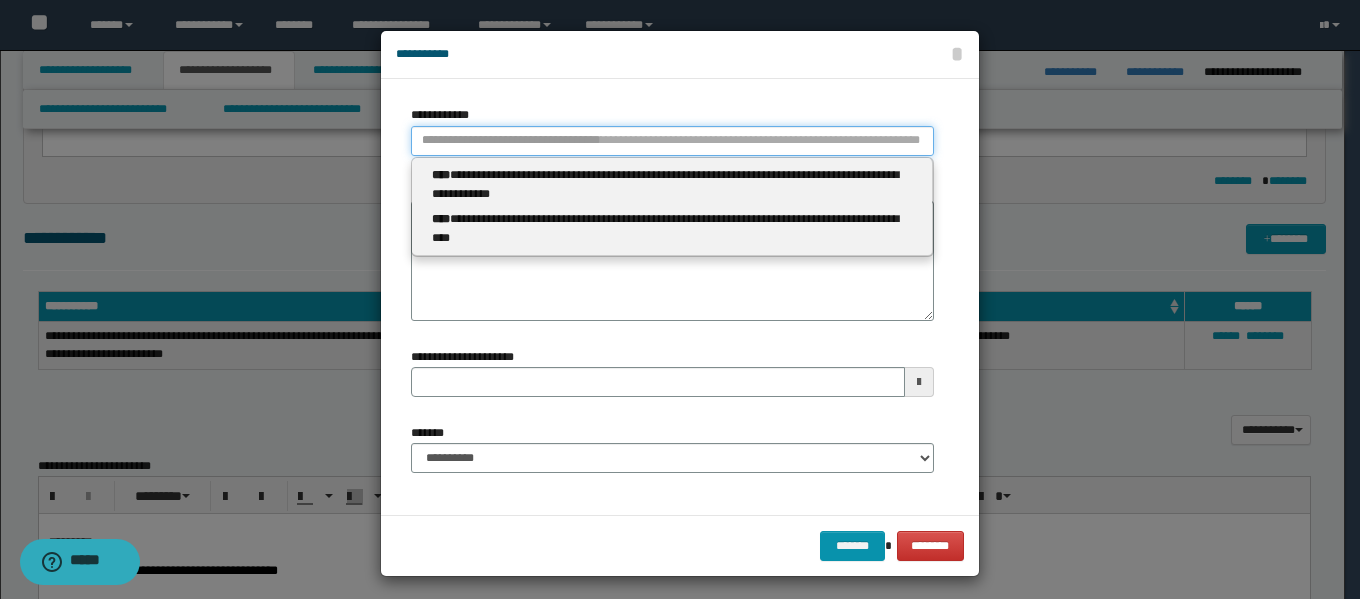 type 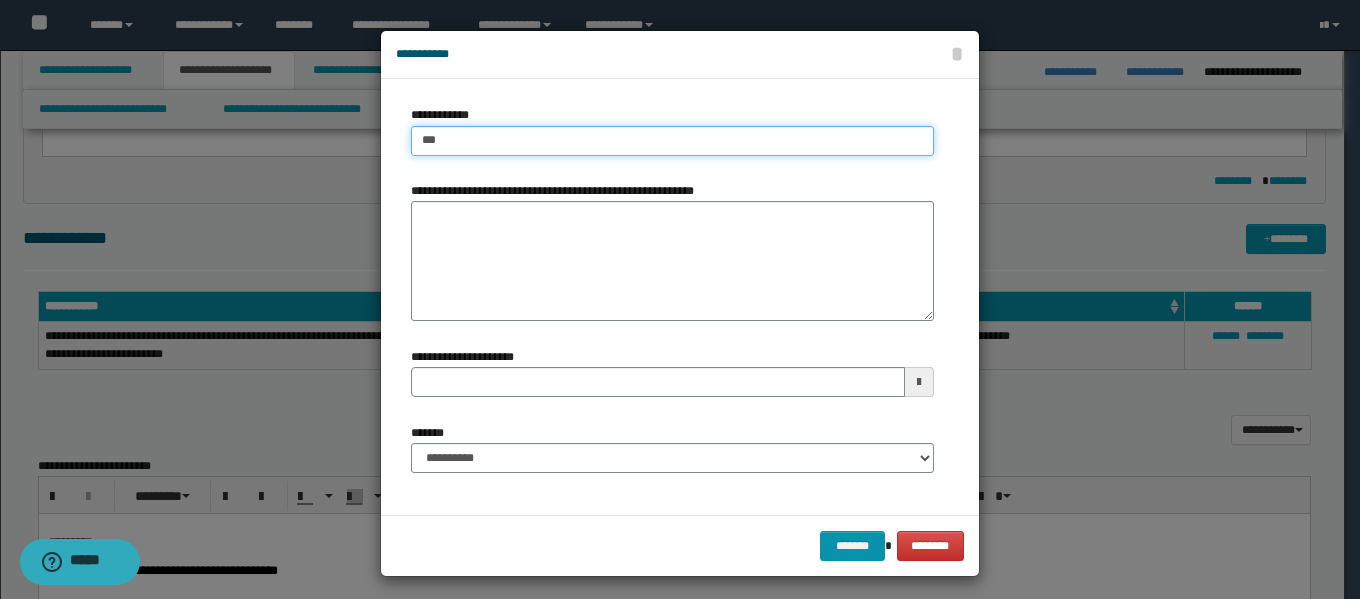type on "****" 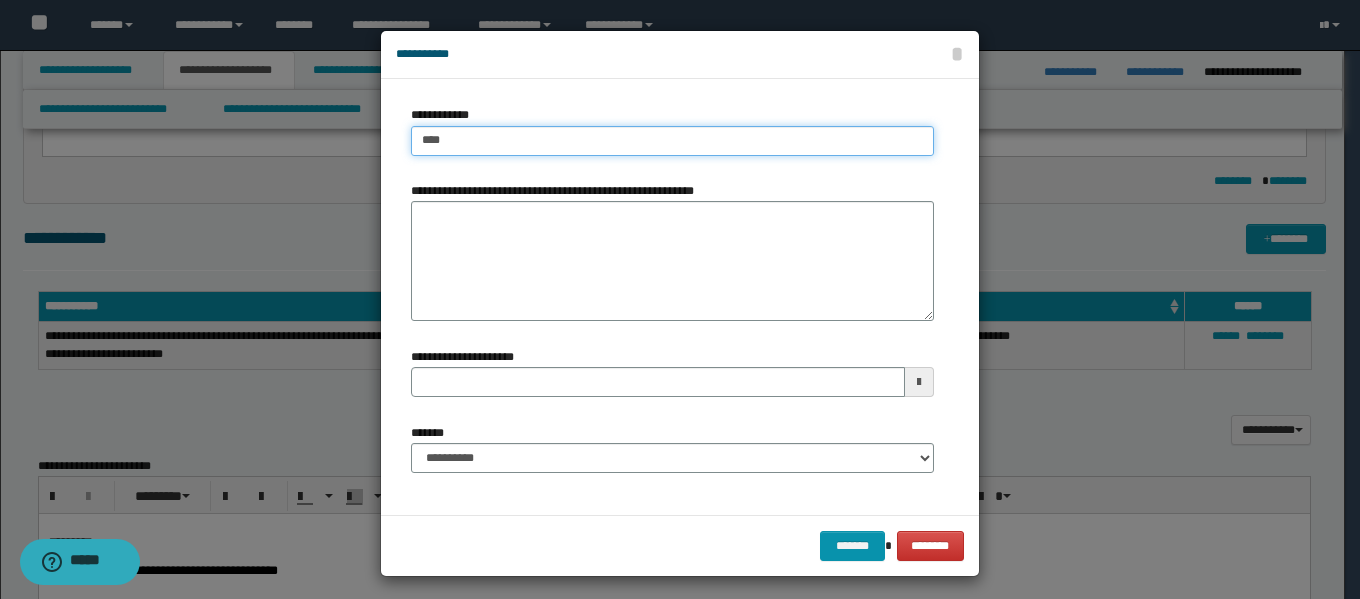 type on "****" 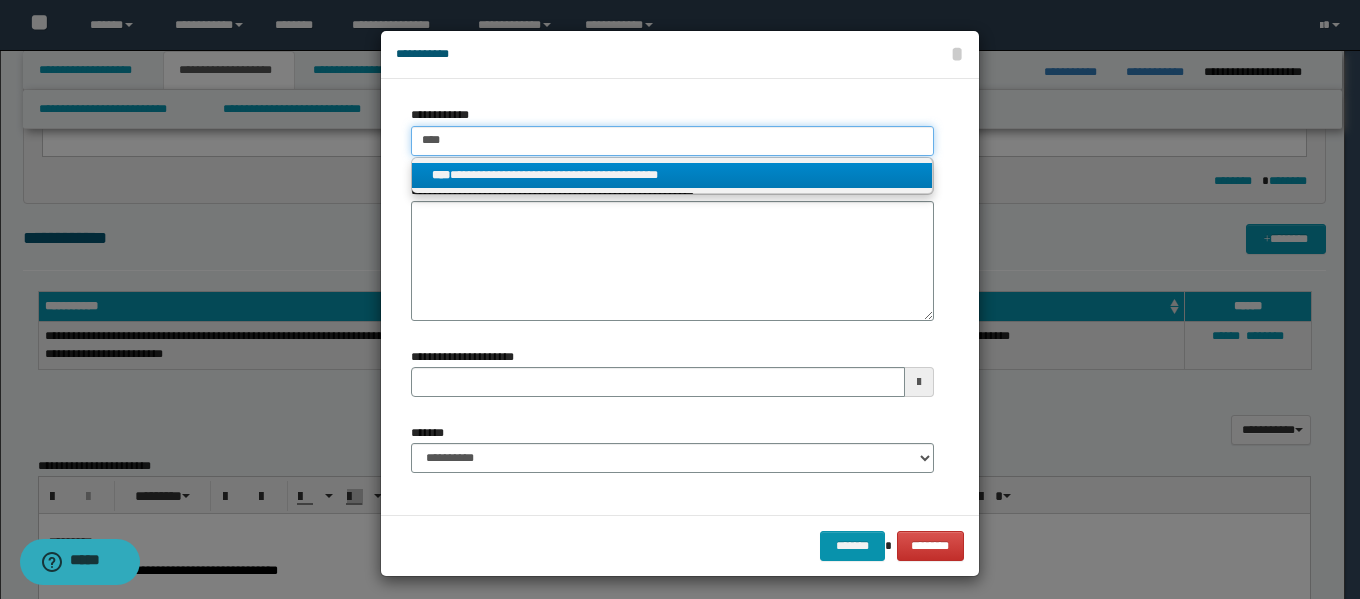 type on "****" 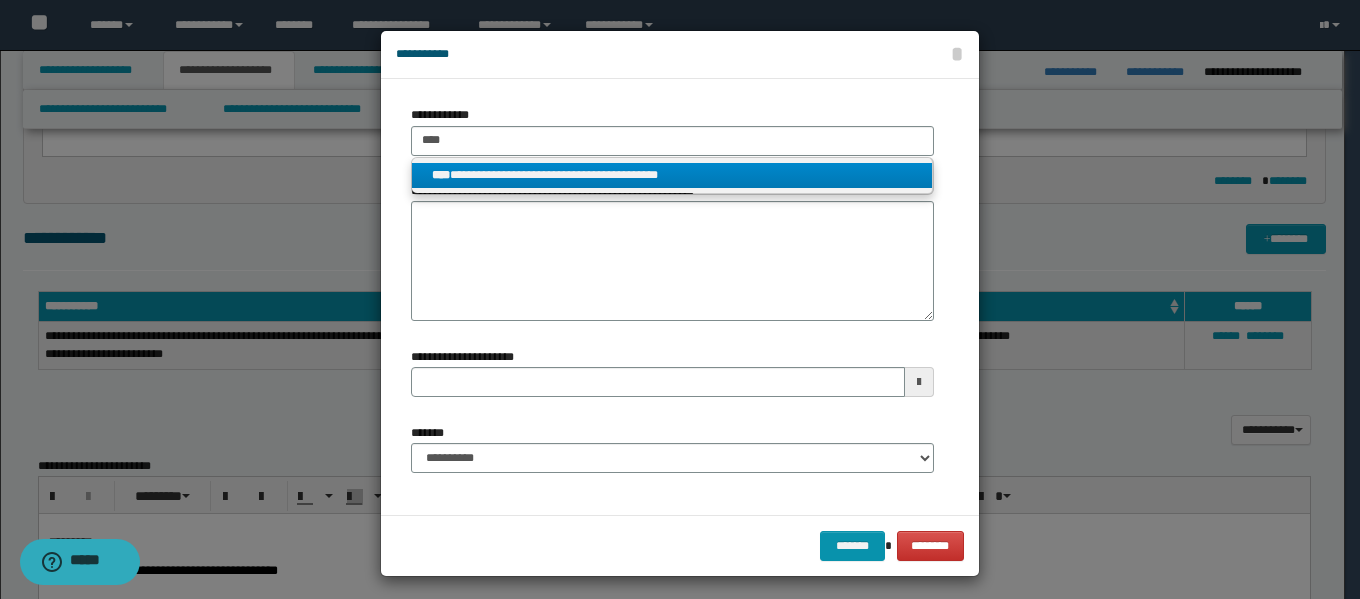 click on "**********" at bounding box center (672, 175) 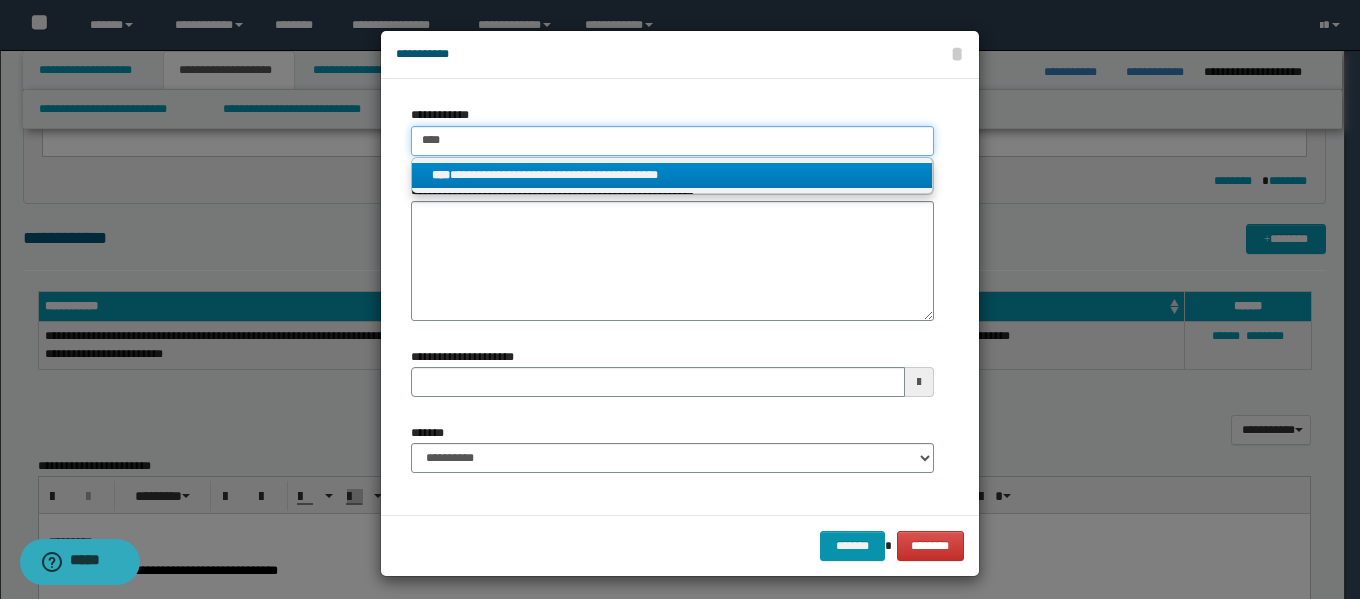 type 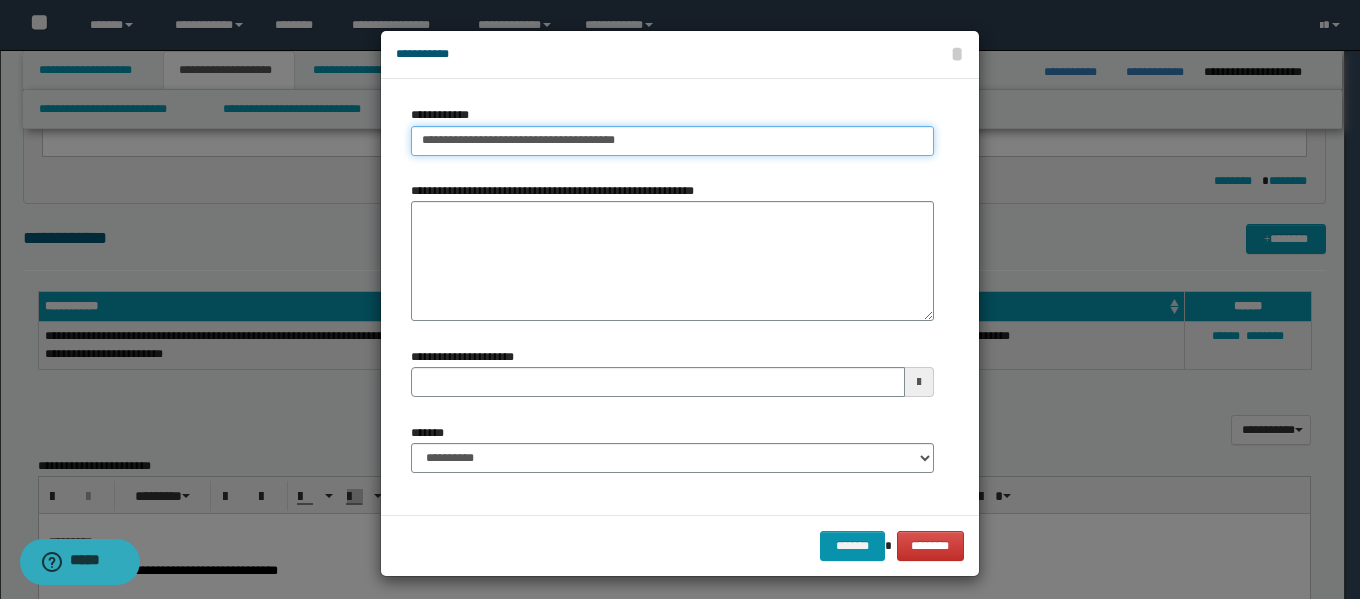 type 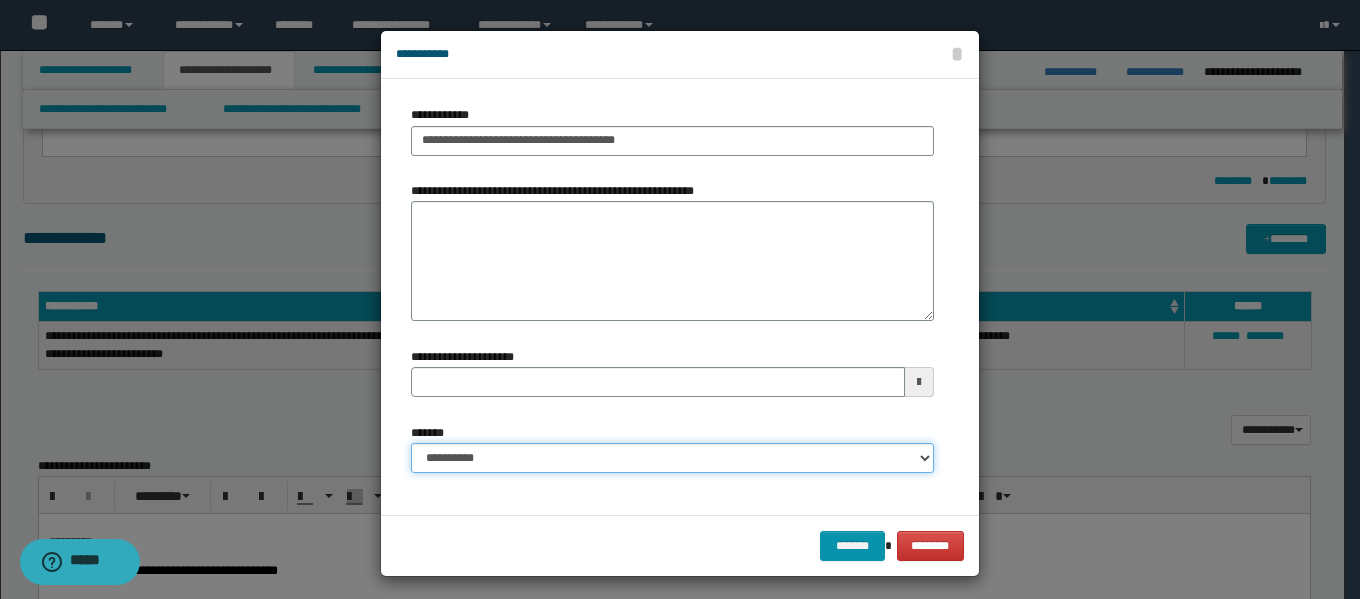 click on "**********" at bounding box center (672, 458) 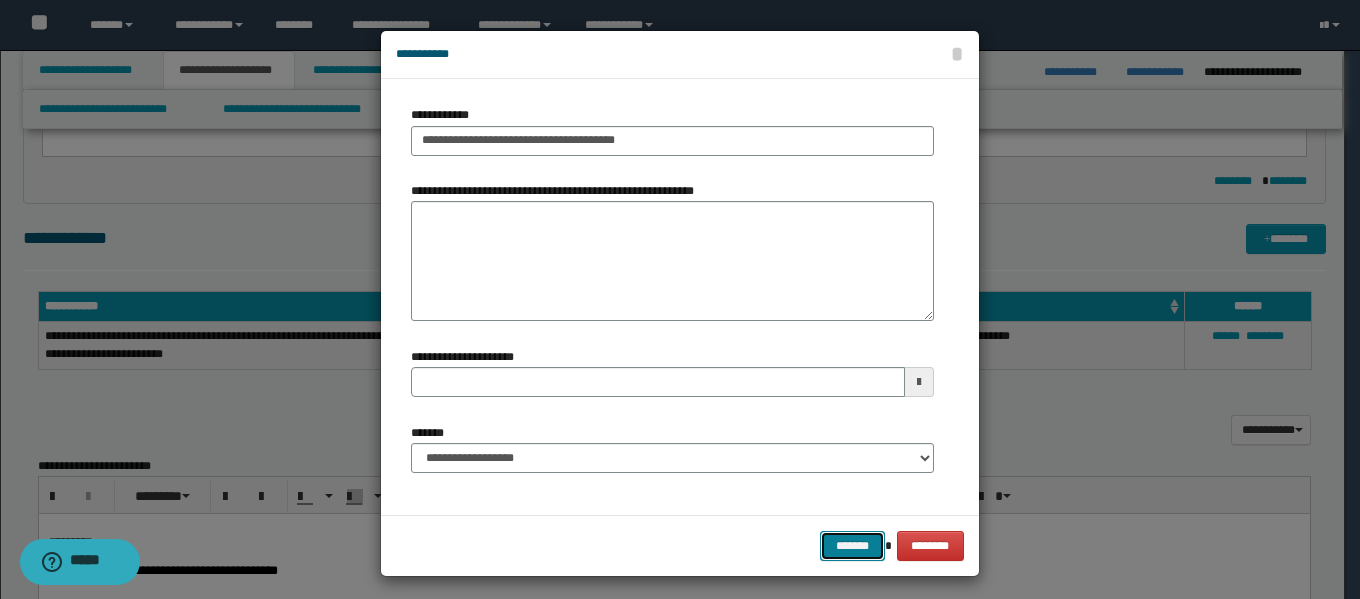 click on "*******" at bounding box center (852, 546) 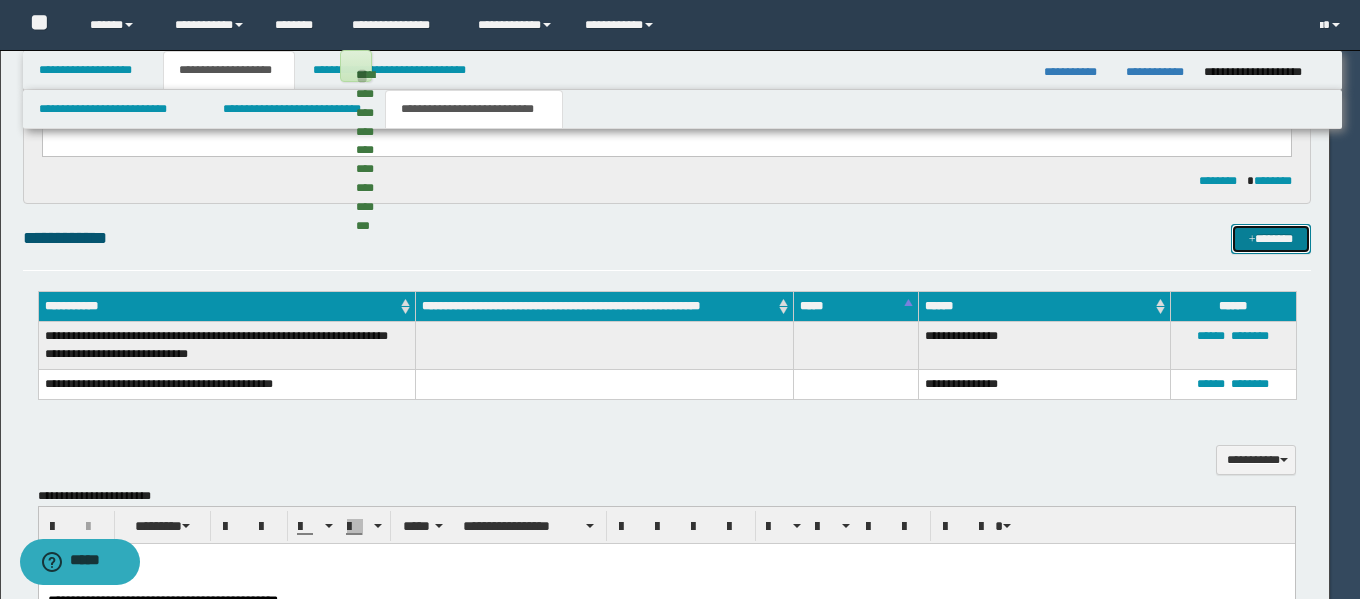 type 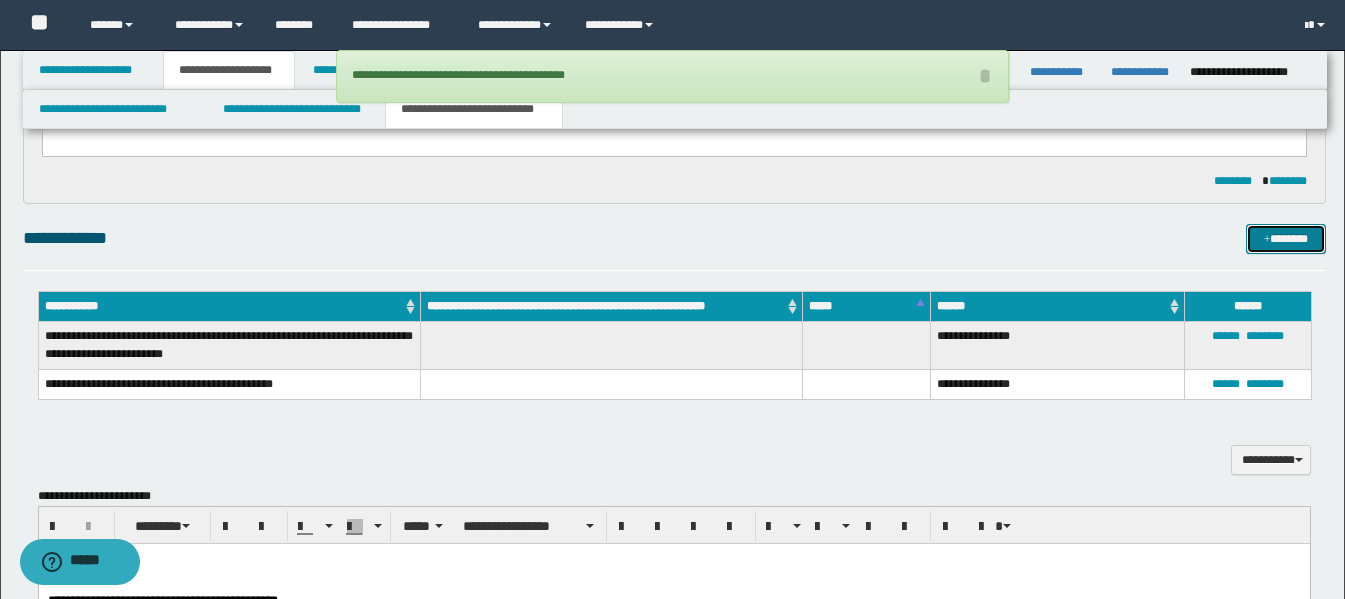 click at bounding box center (1267, 240) 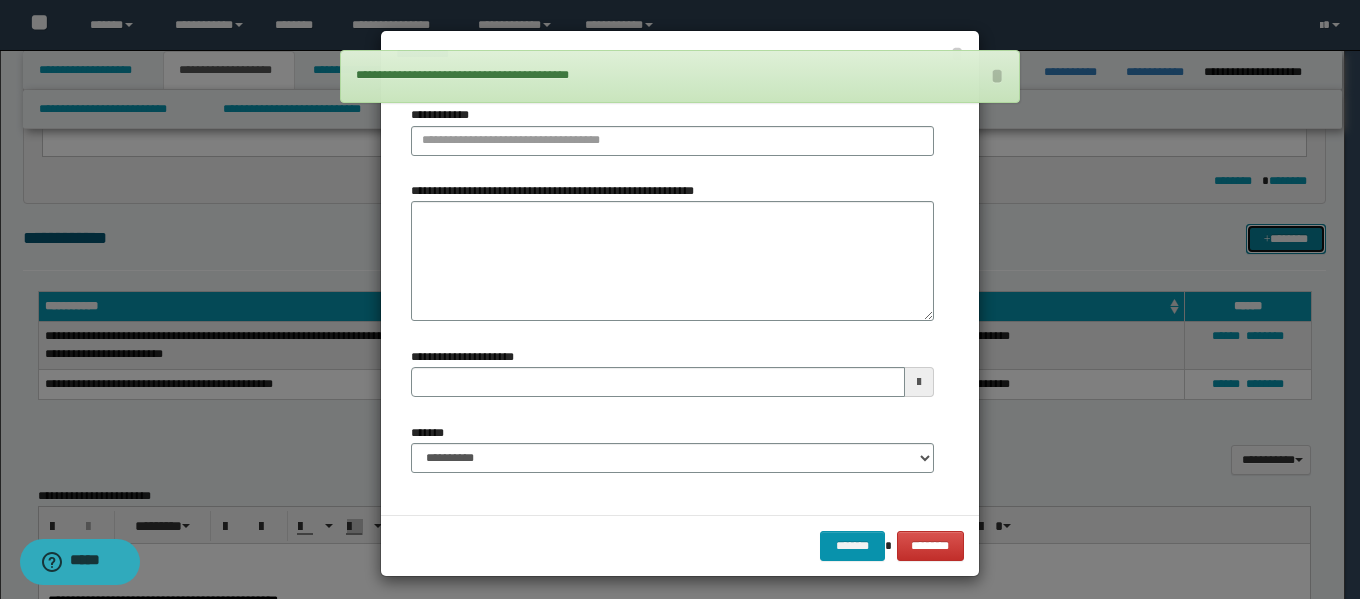 type 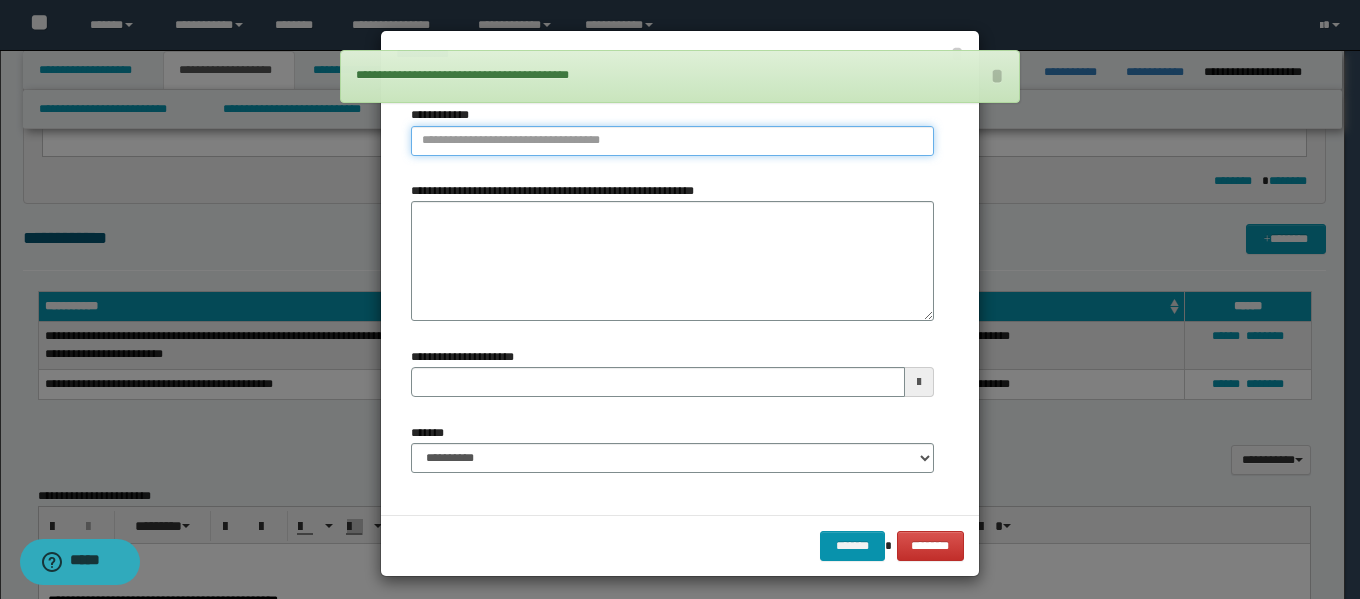 type on "**********" 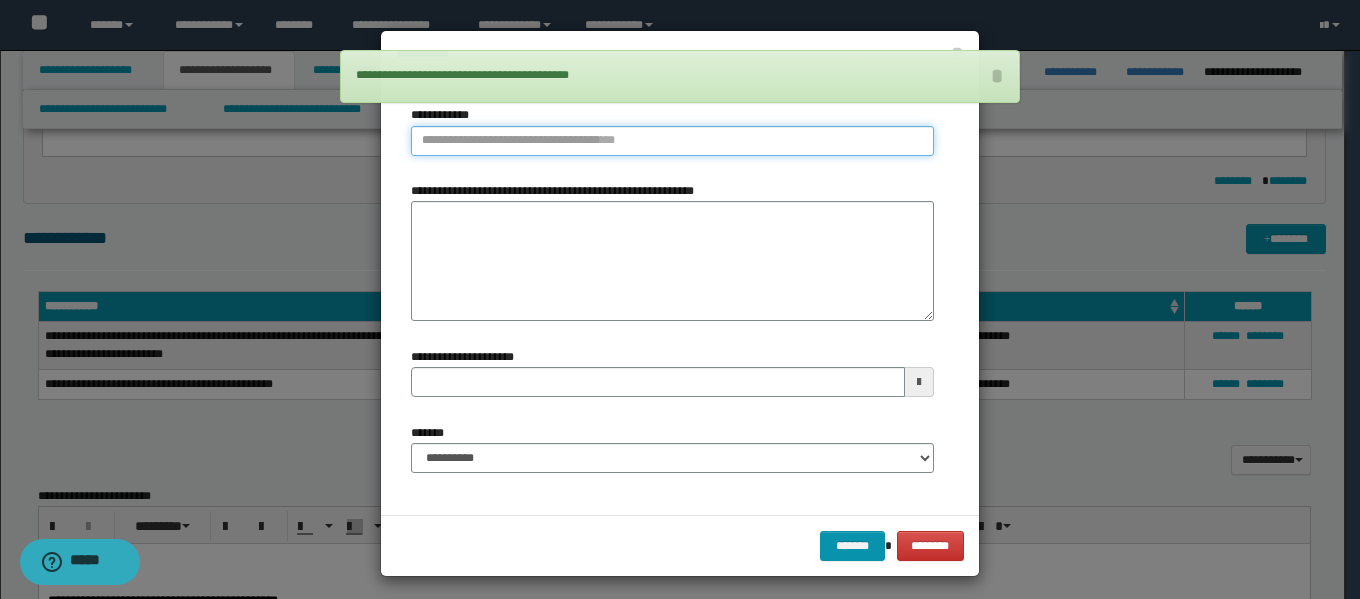 click on "**********" at bounding box center [672, 141] 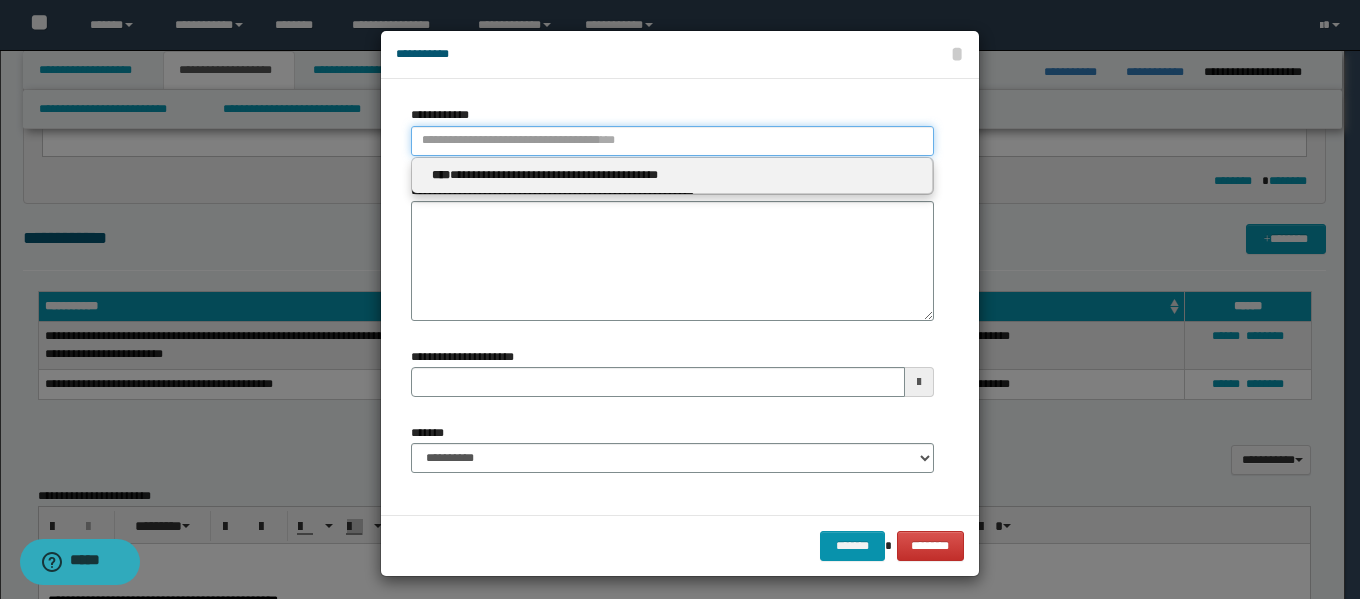 type 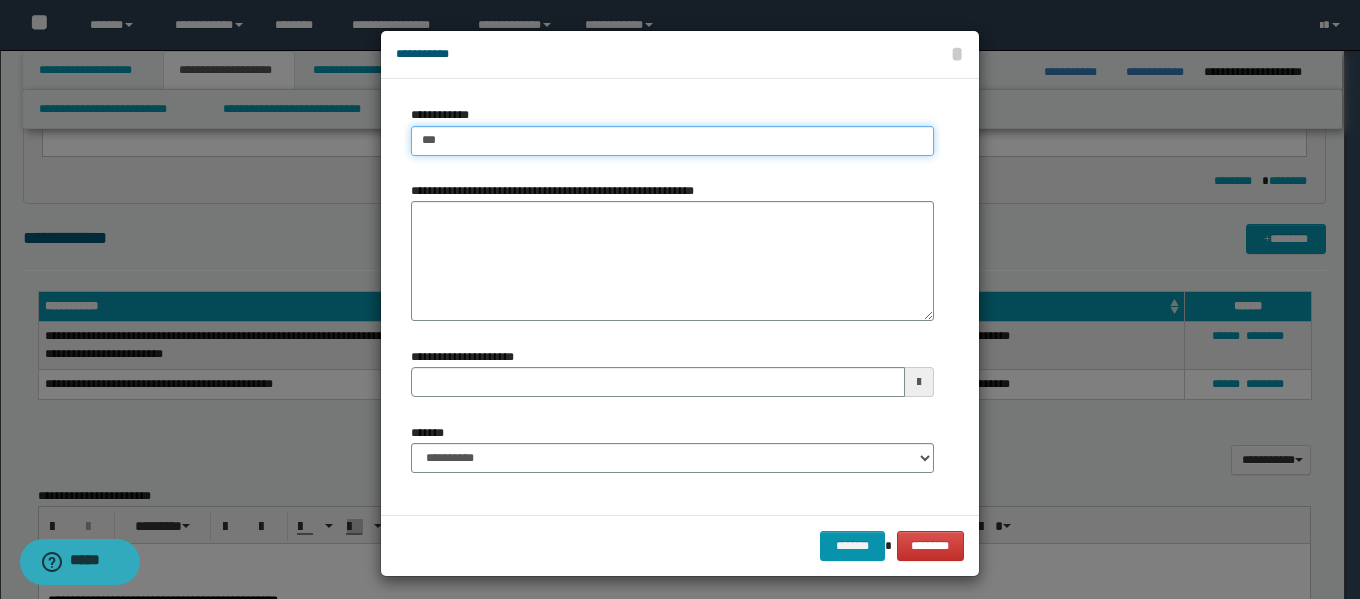 type on "****" 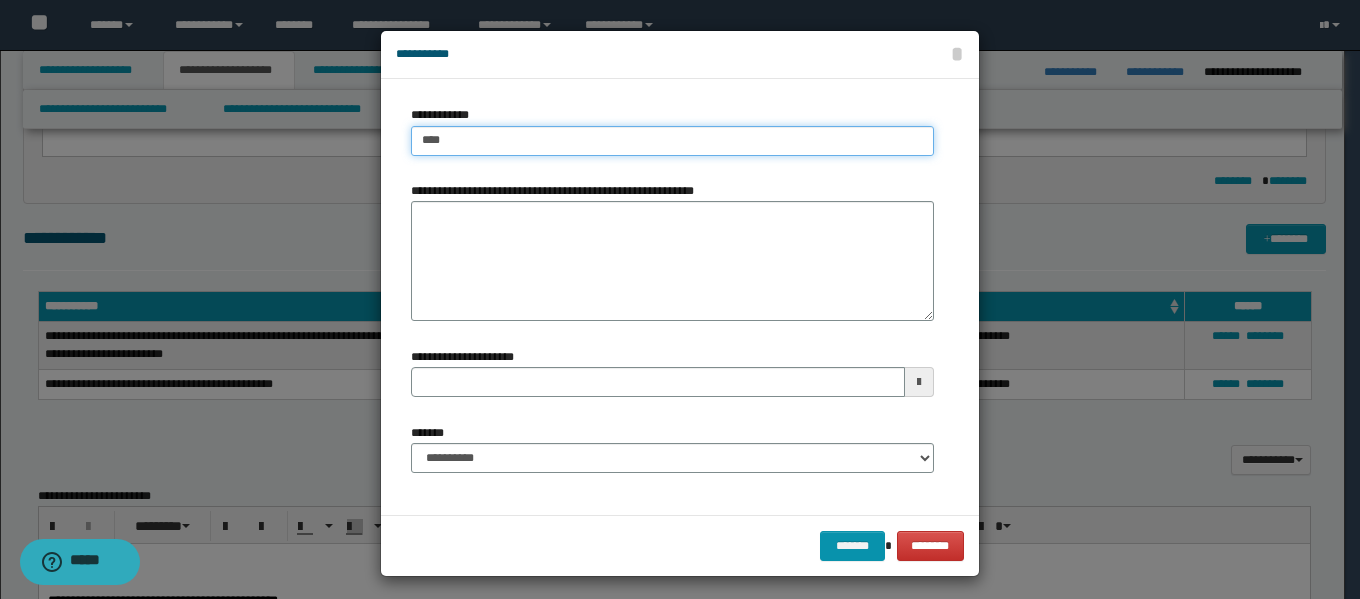 type on "****" 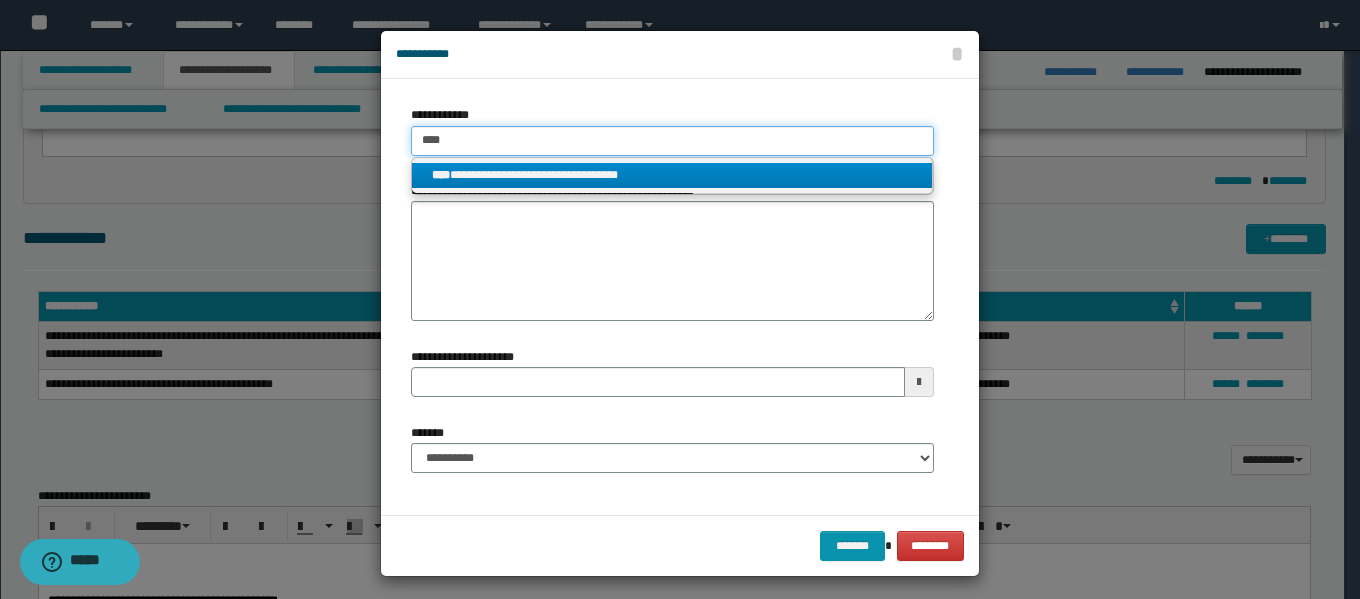 type on "****" 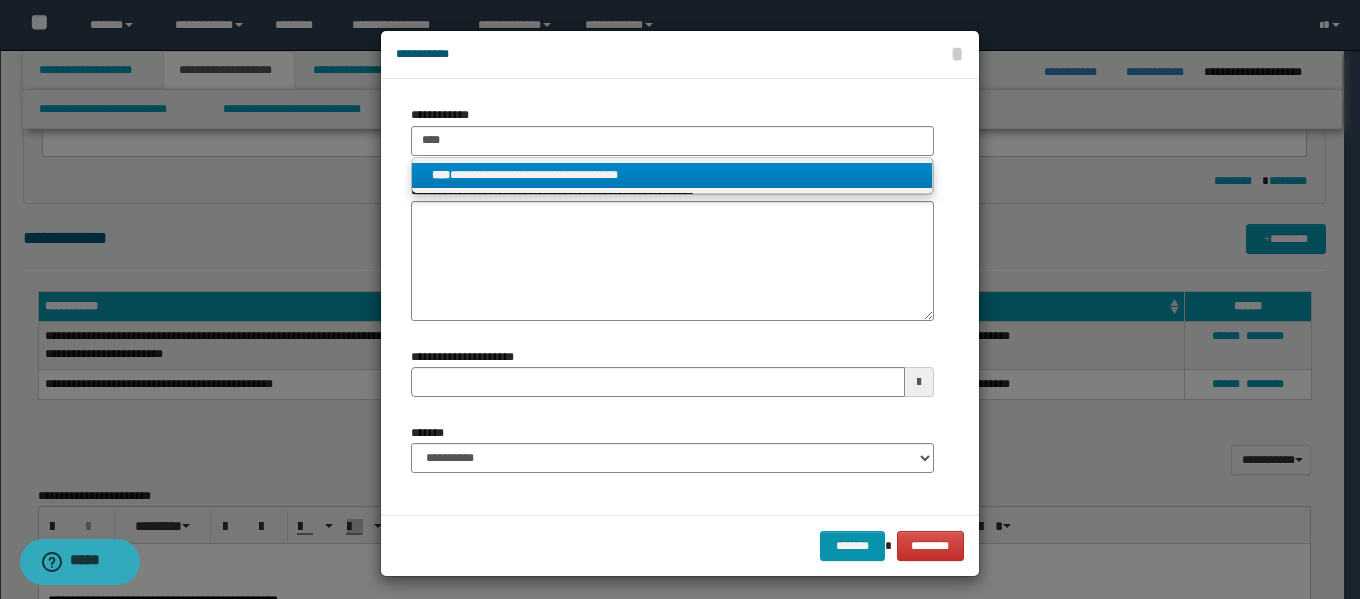 click on "**********" at bounding box center [672, 175] 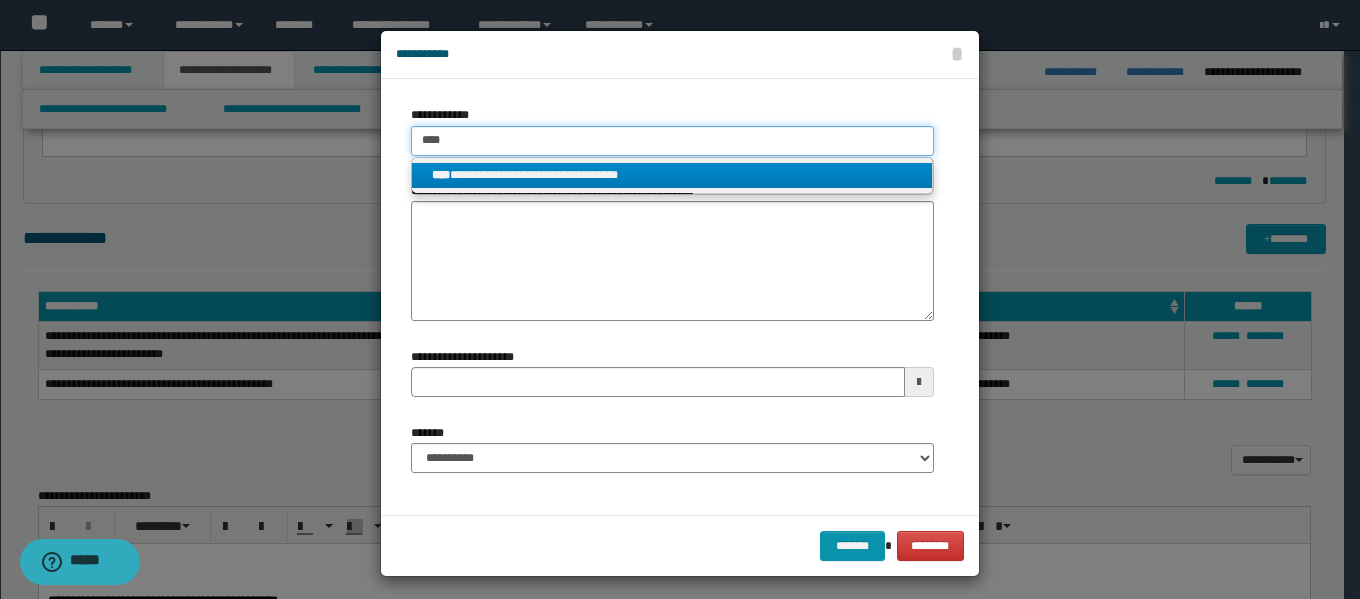 type 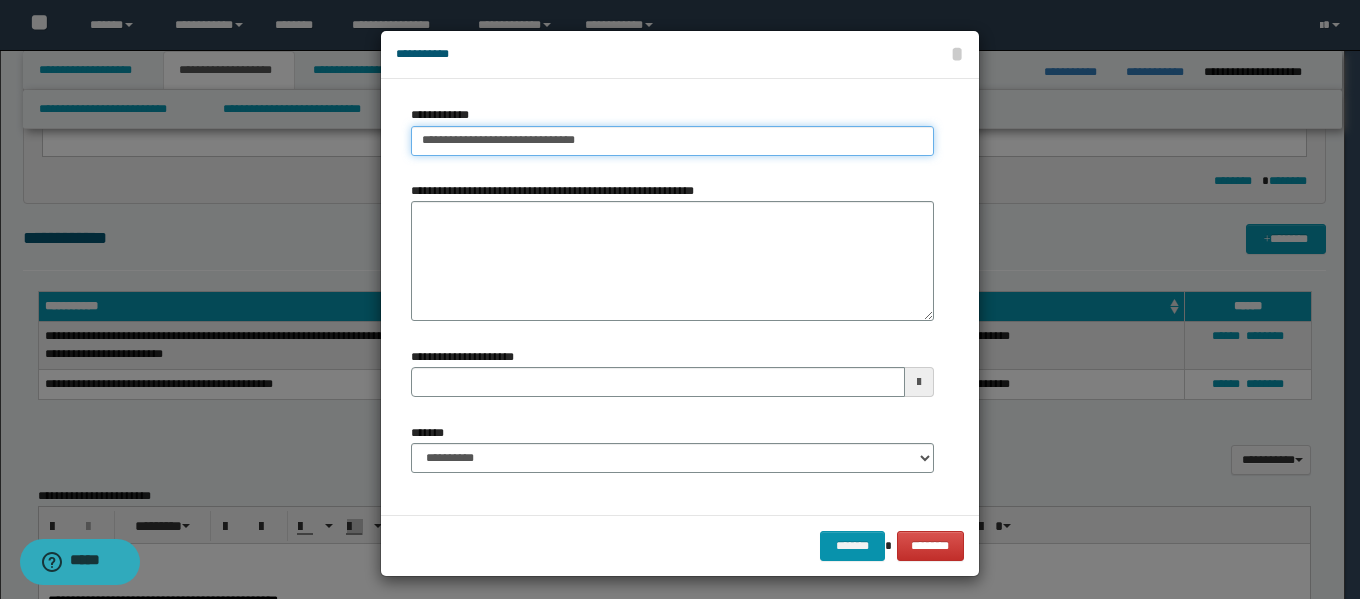 type 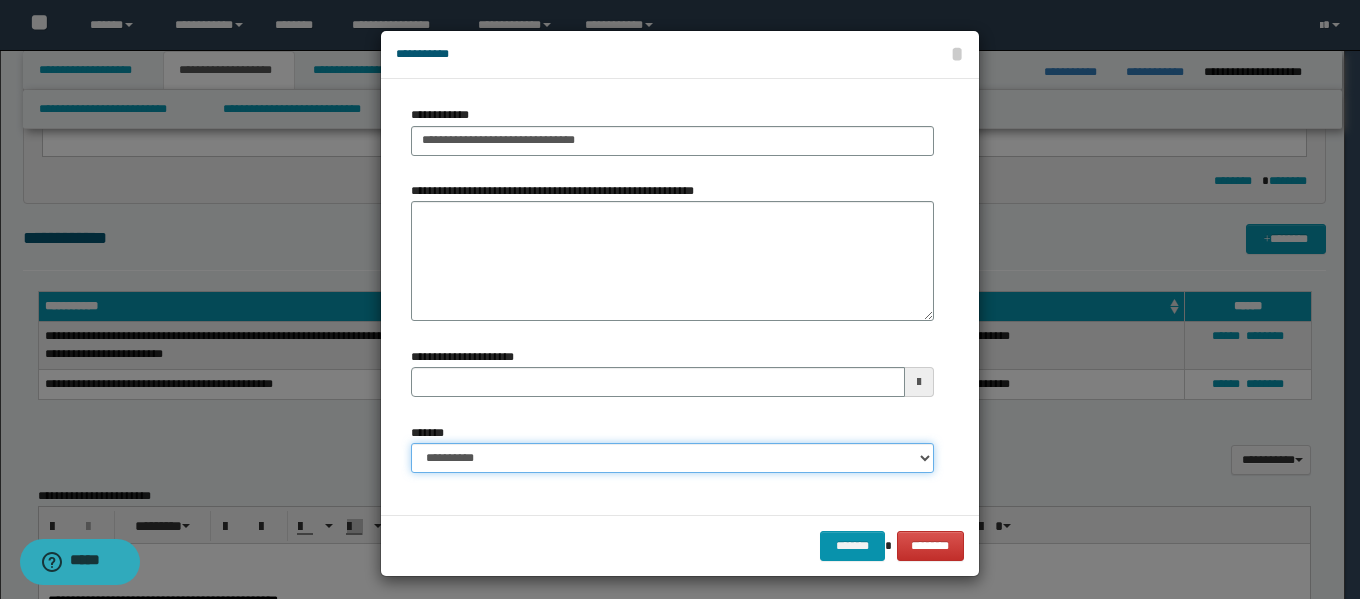 drag, startPoint x: 466, startPoint y: 460, endPoint x: 477, endPoint y: 446, distance: 17.804493 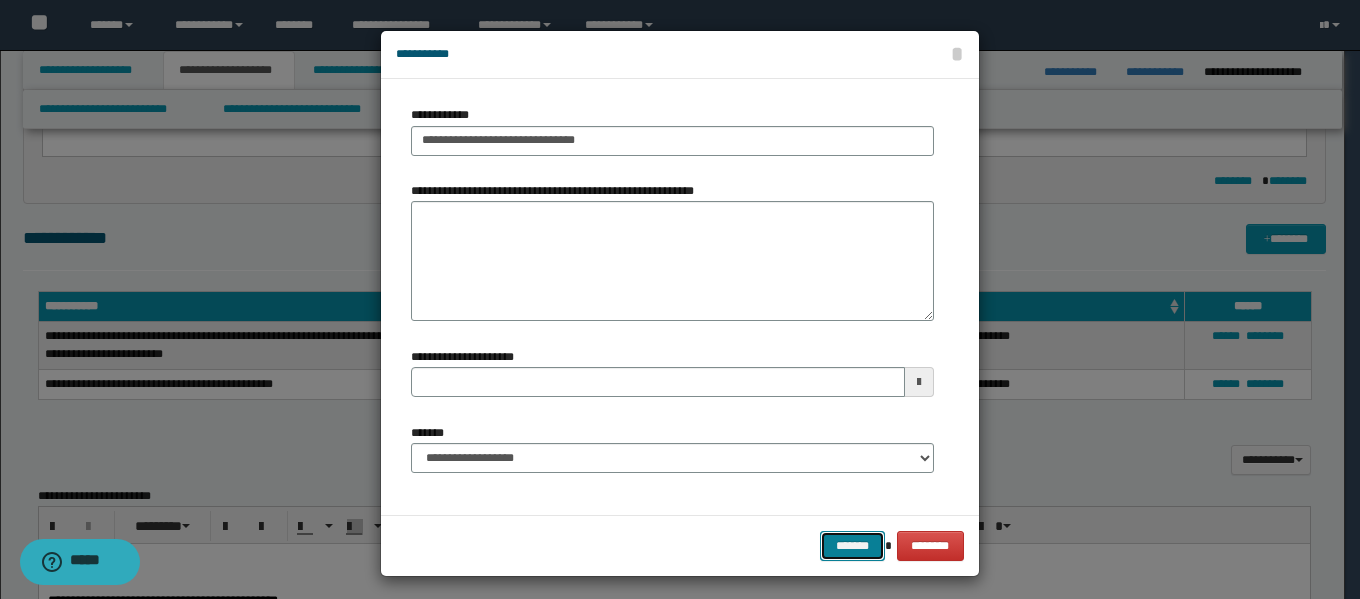 click on "*******" at bounding box center [852, 546] 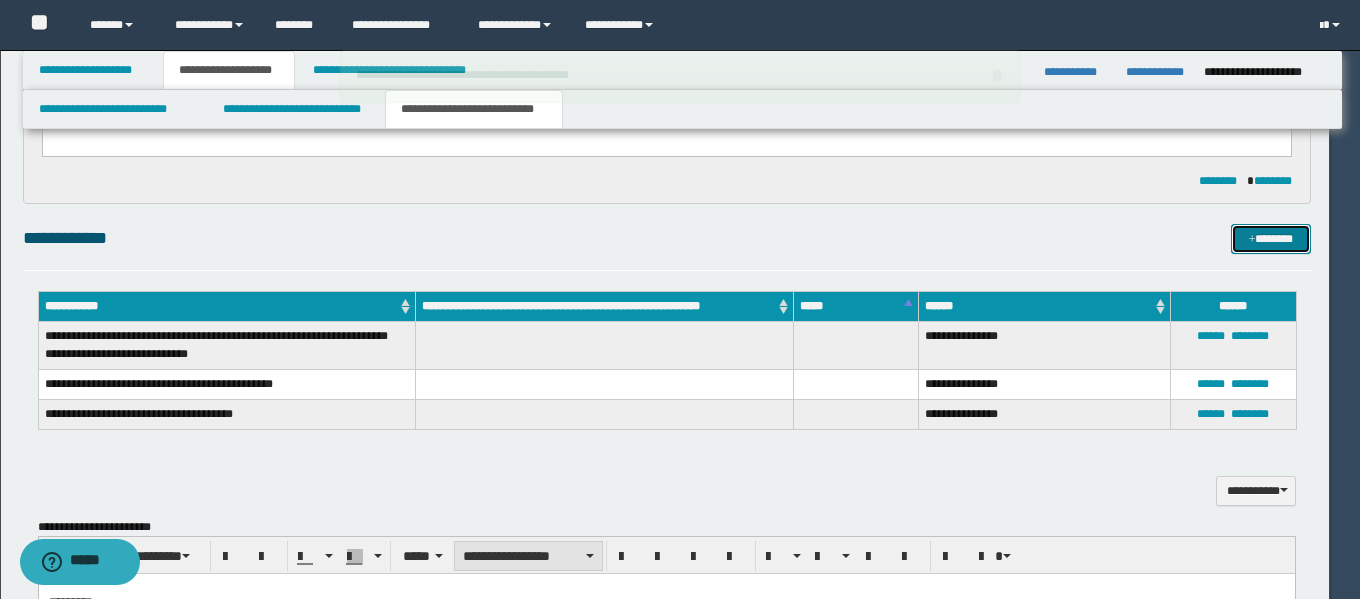 type 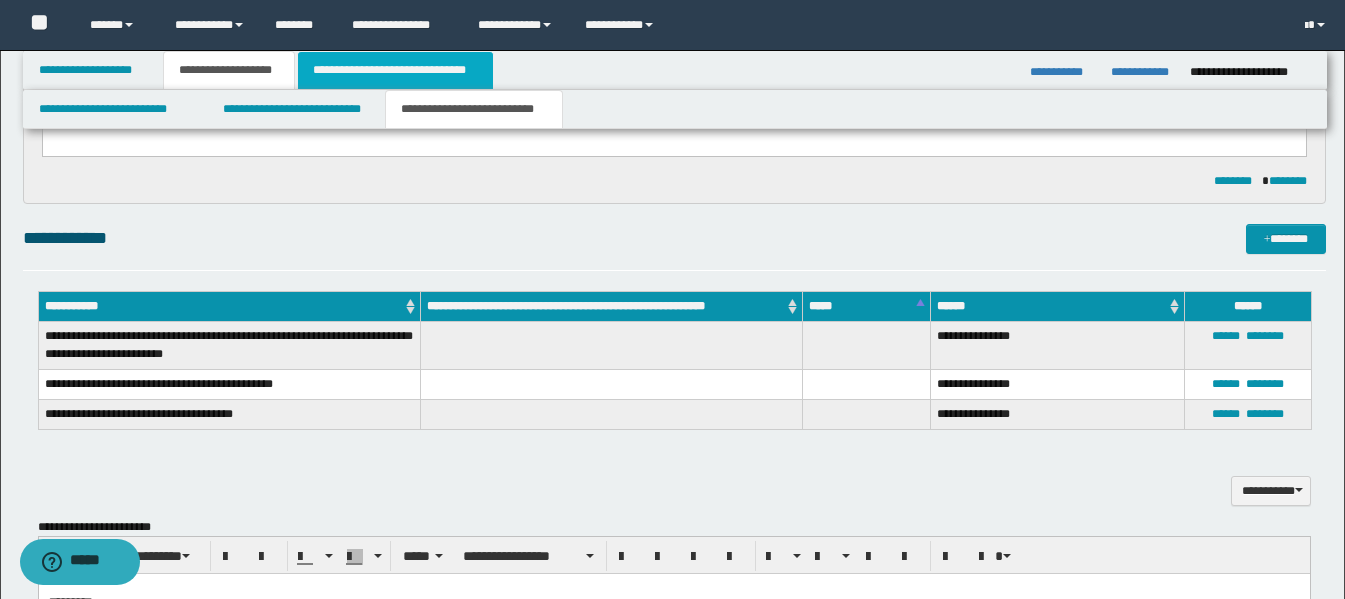 click on "**********" at bounding box center (395, 70) 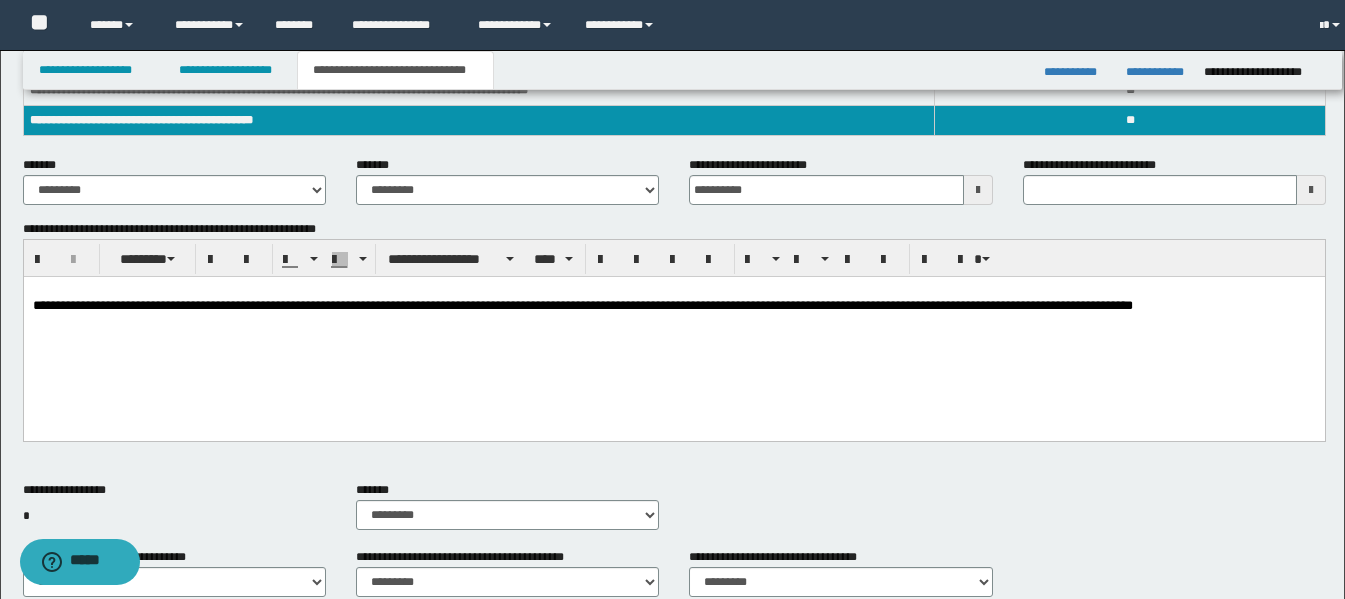 scroll, scrollTop: 300, scrollLeft: 0, axis: vertical 